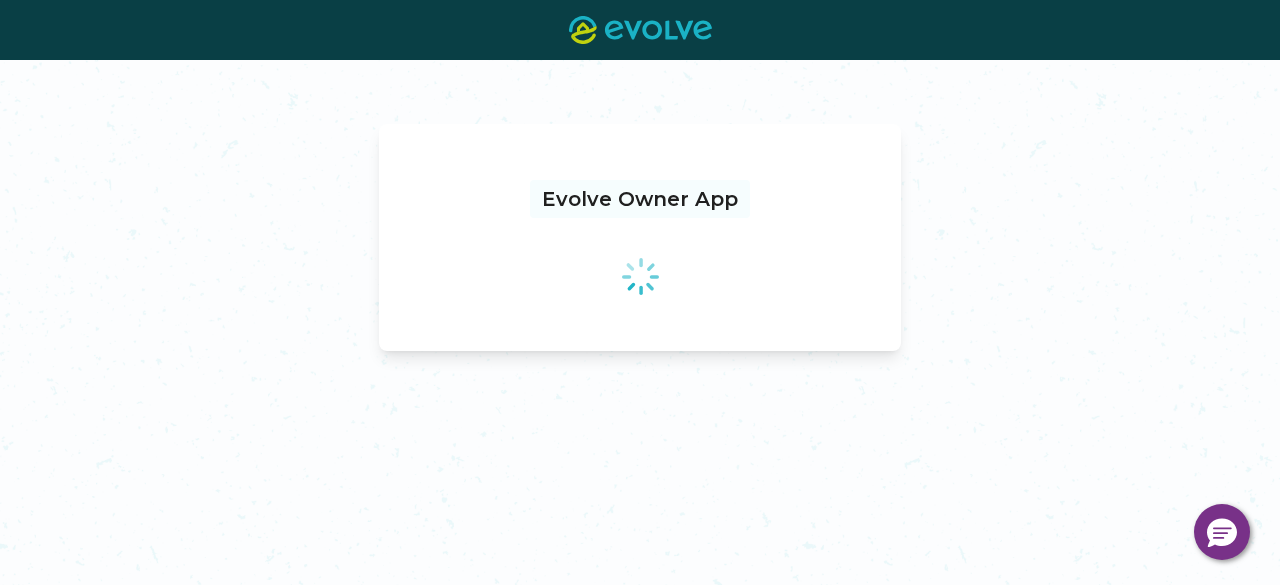 scroll, scrollTop: 0, scrollLeft: 0, axis: both 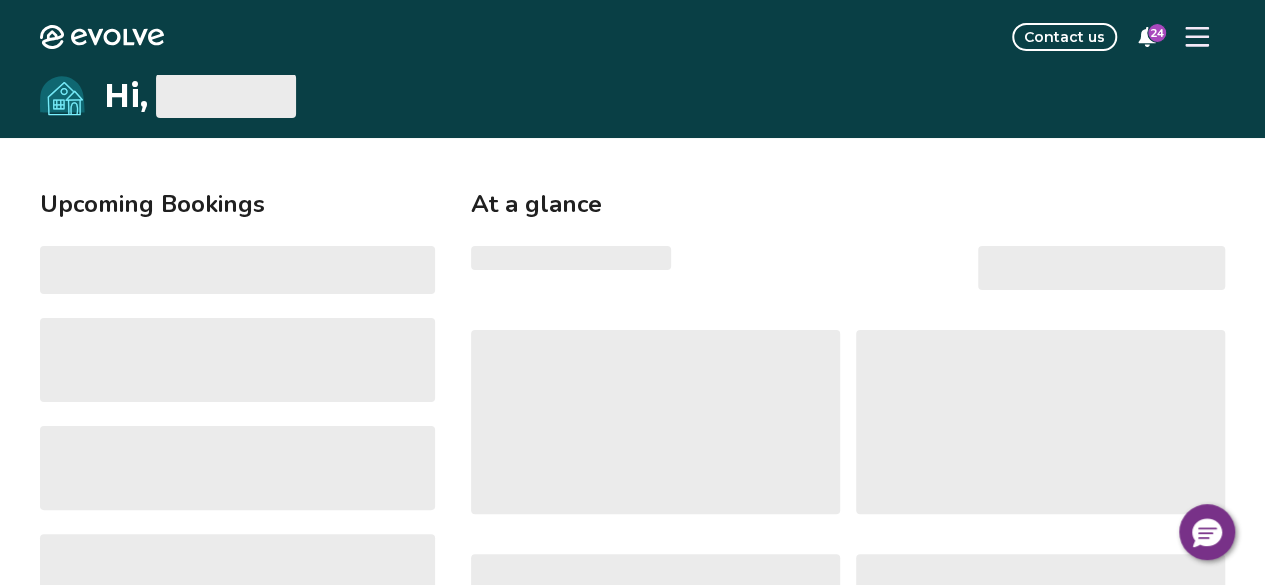 click 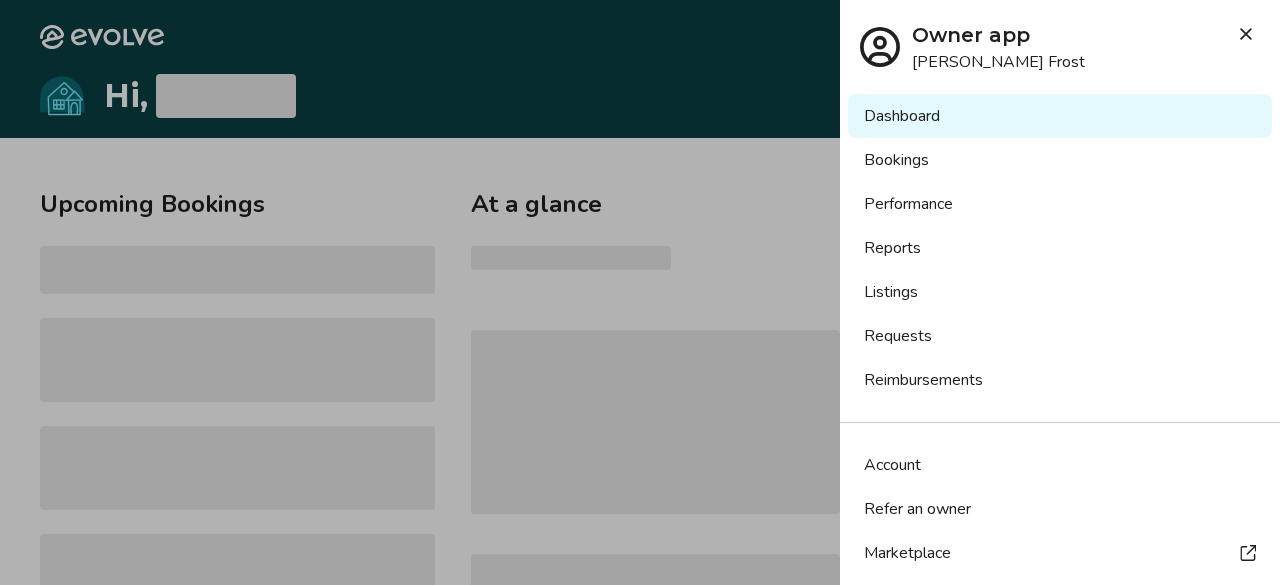 click at bounding box center (640, 292) 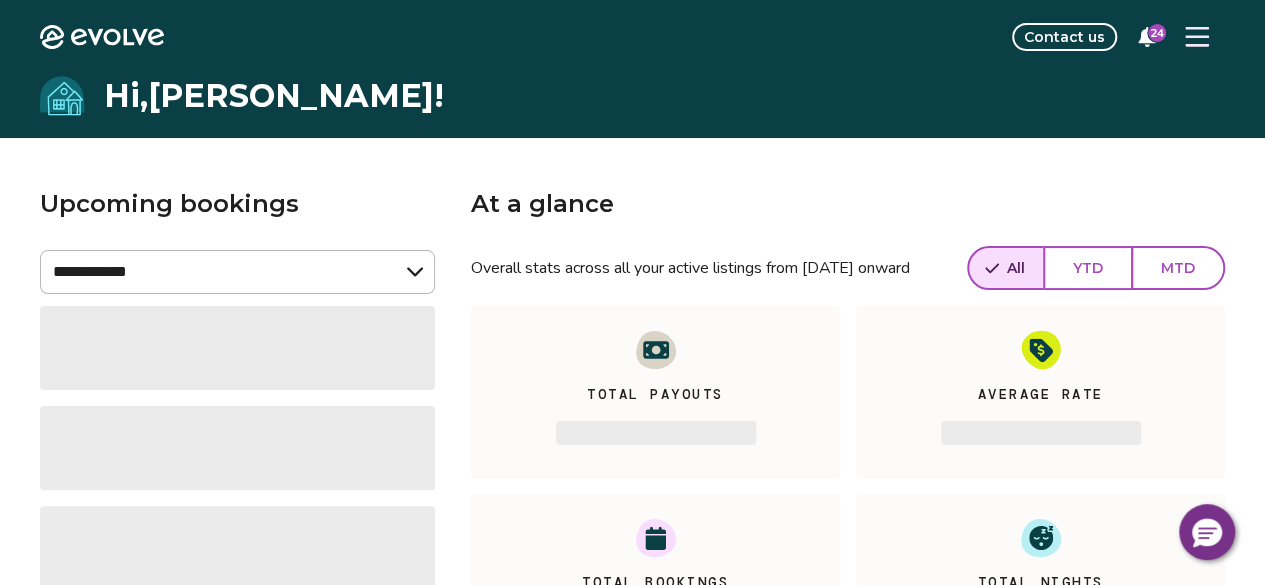 click 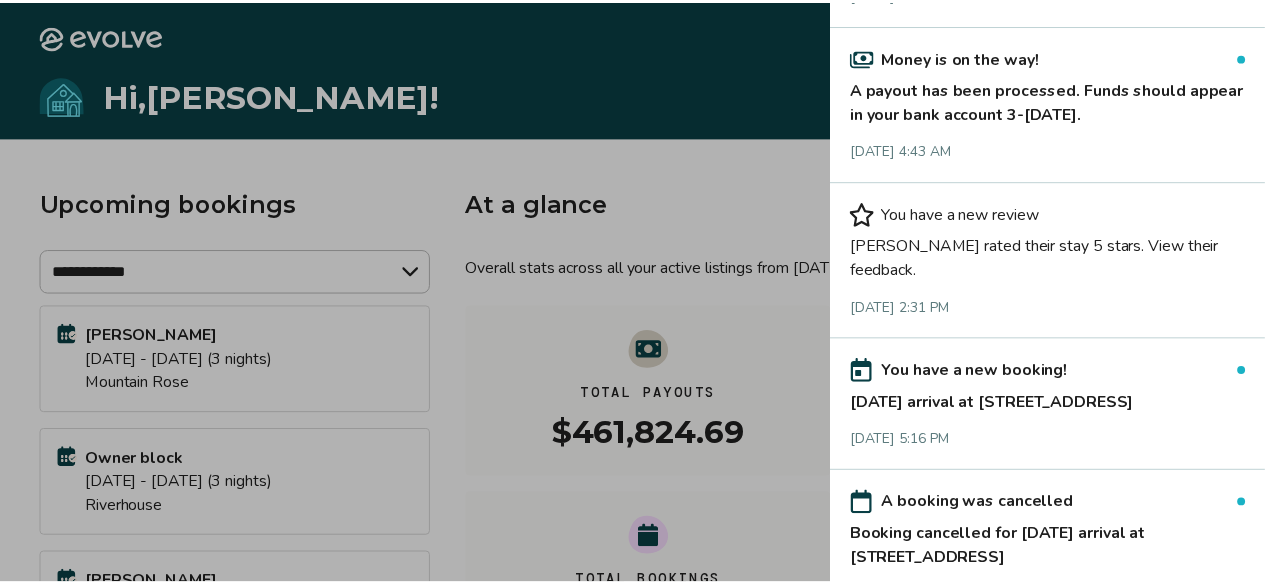 scroll, scrollTop: 0, scrollLeft: 0, axis: both 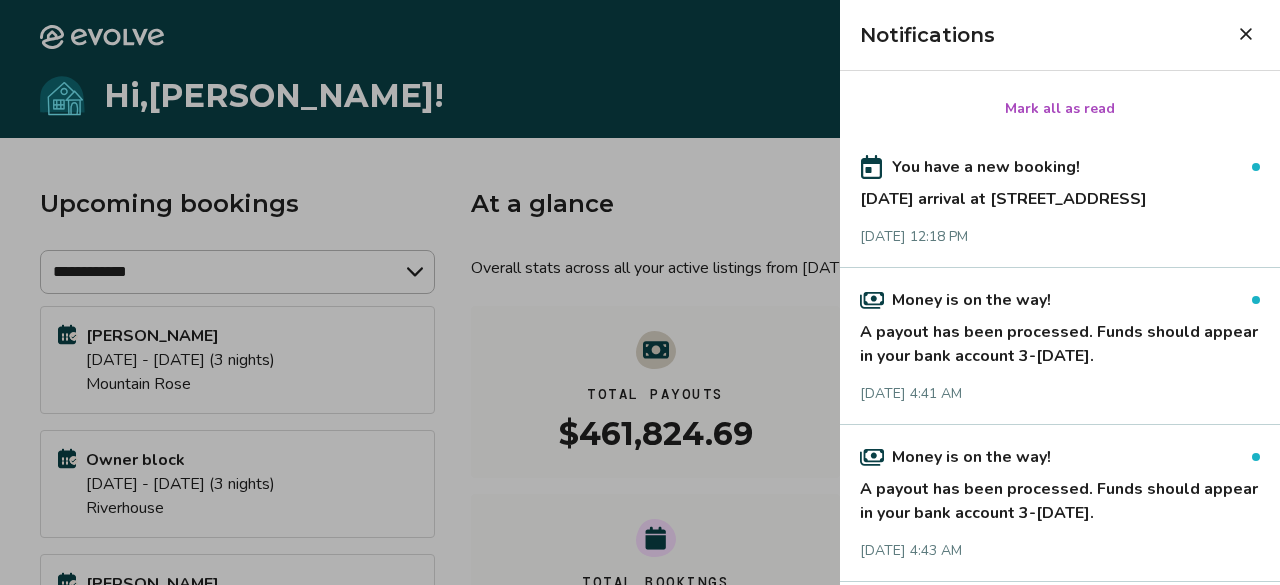 click at bounding box center [640, 292] 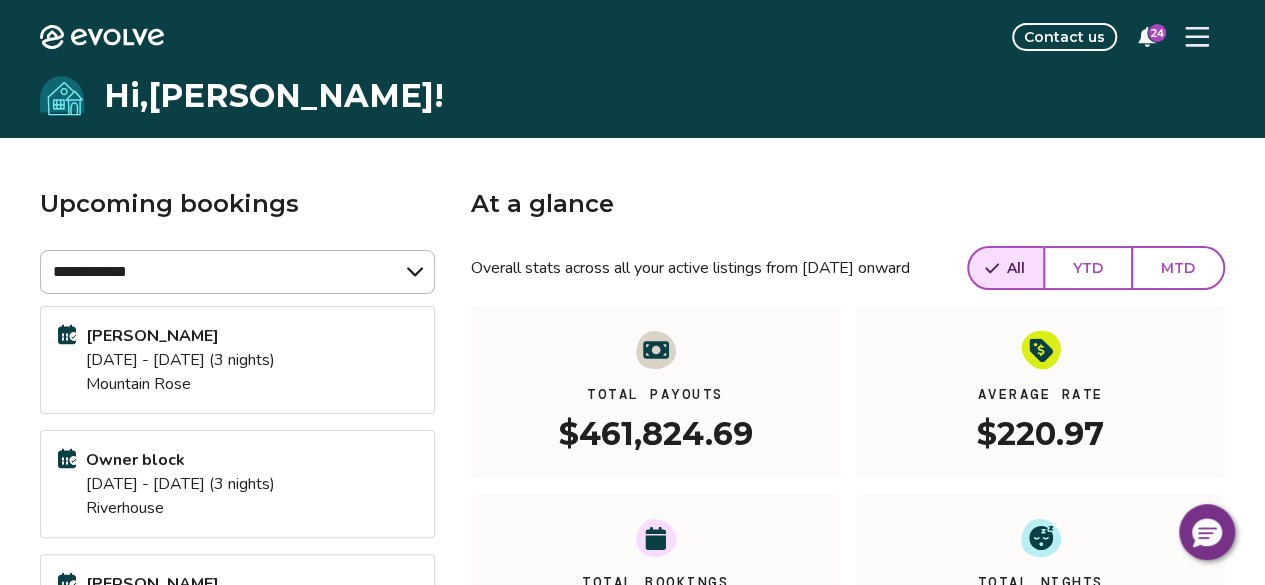 click 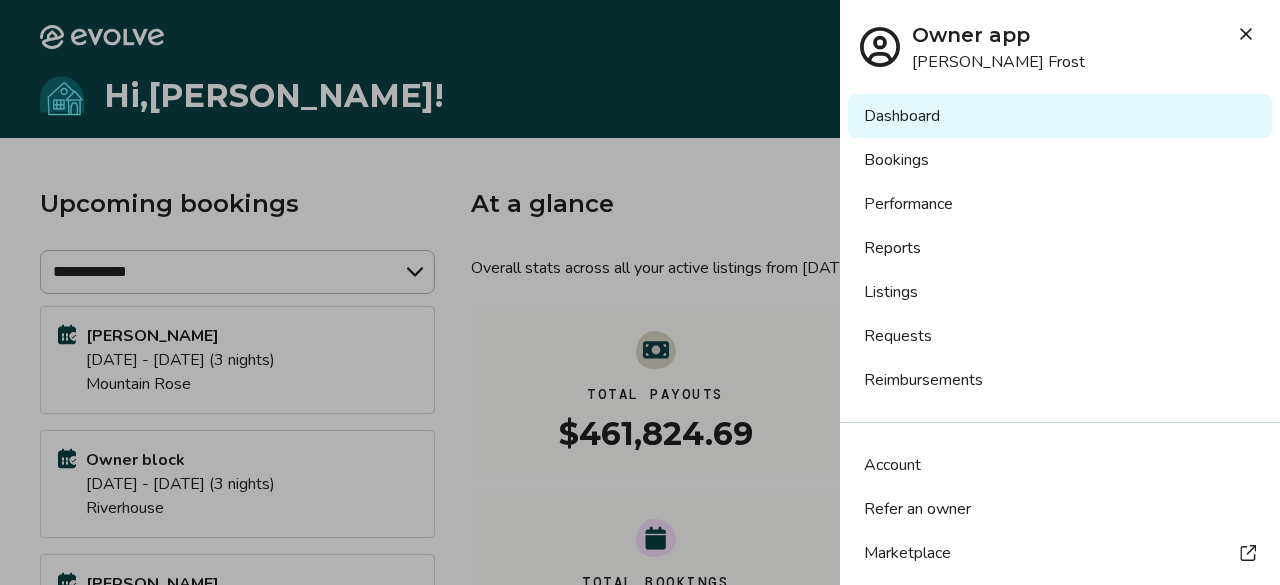 drag, startPoint x: 690, startPoint y: 130, endPoint x: 704, endPoint y: 105, distance: 28.653097 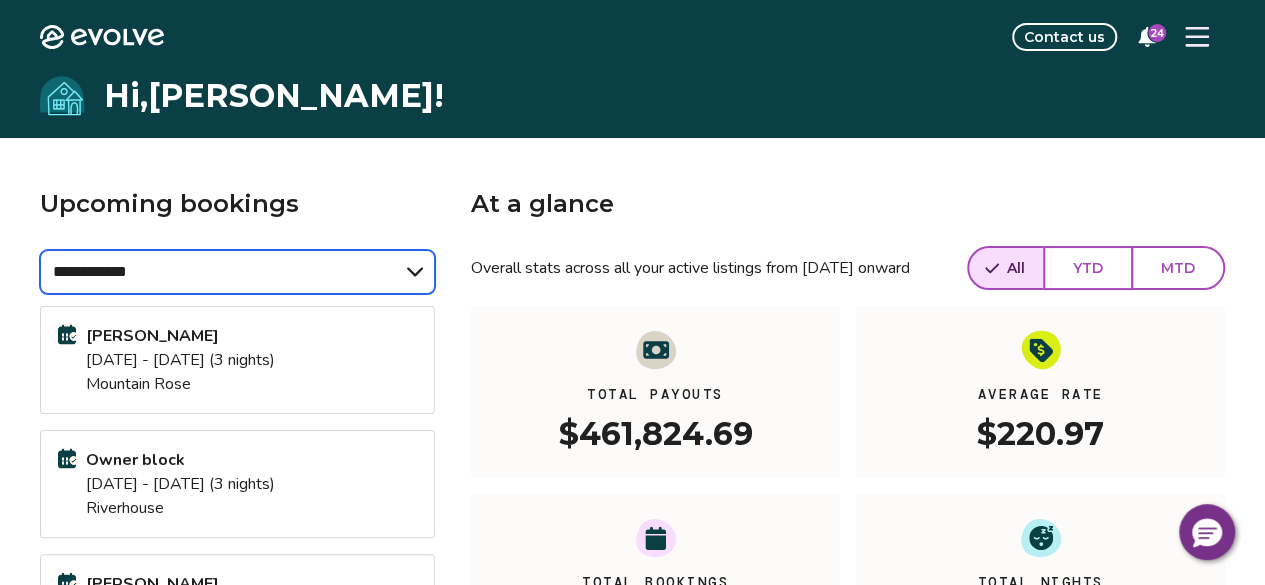 click on "**********" at bounding box center [237, 272] 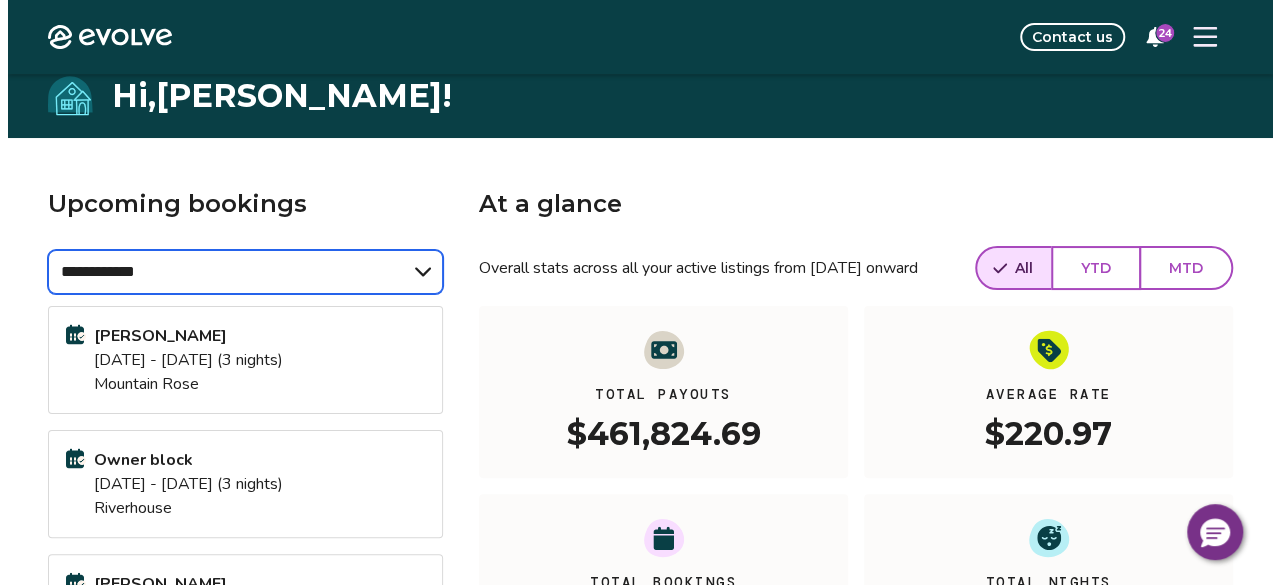 scroll, scrollTop: 100, scrollLeft: 0, axis: vertical 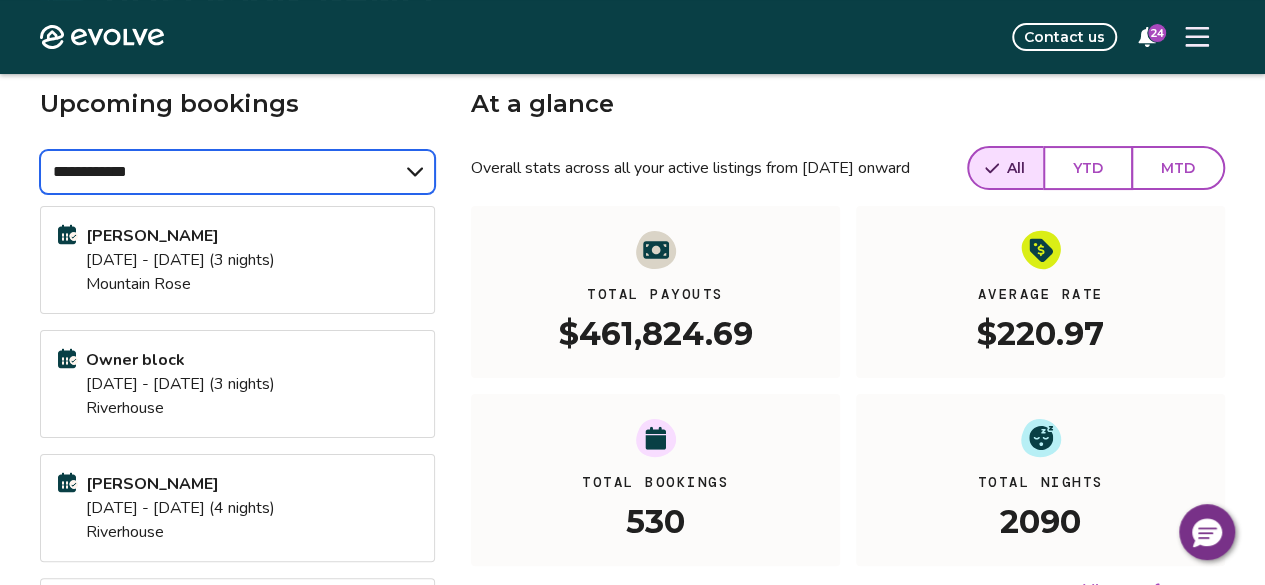 click on "**********" at bounding box center (237, 172) 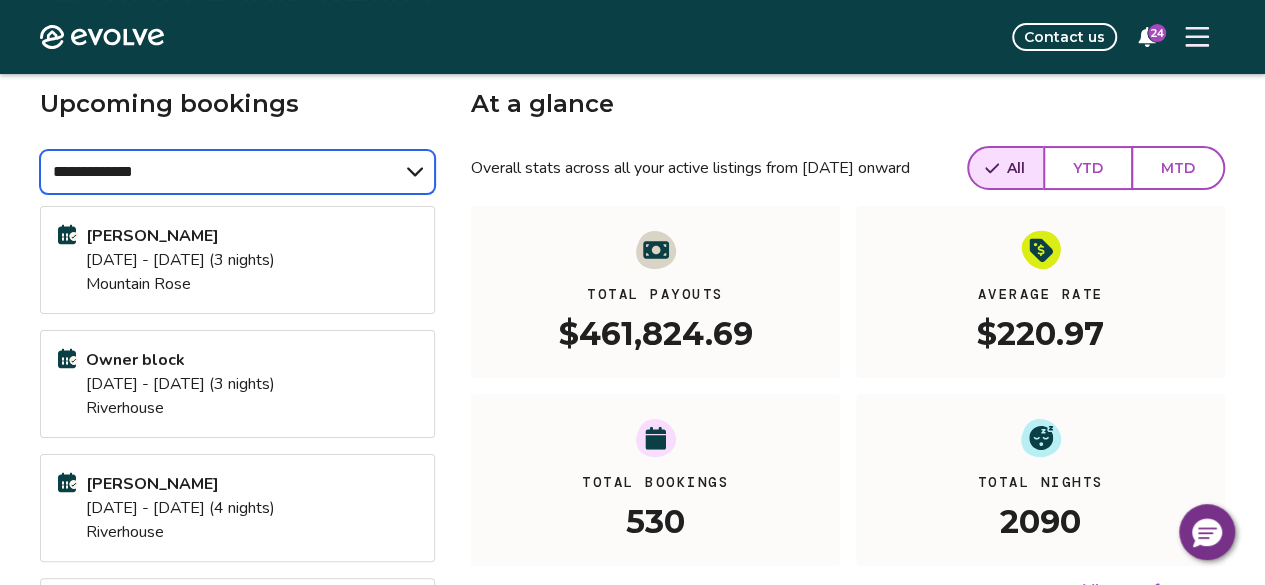 click on "**********" at bounding box center [237, 172] 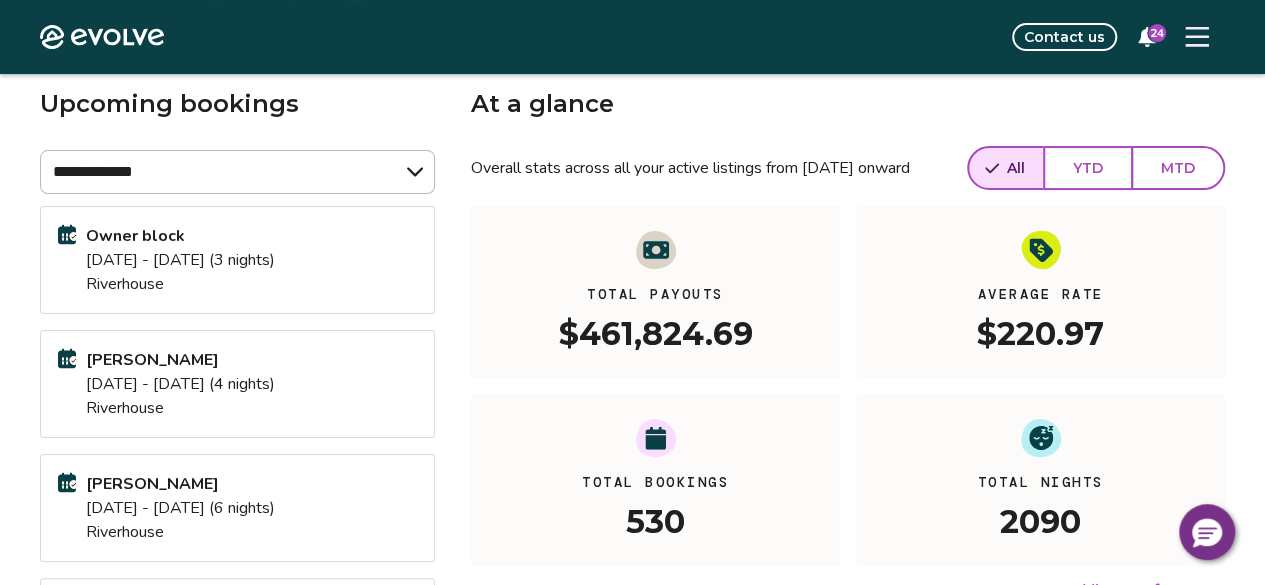 click at bounding box center [1197, 37] 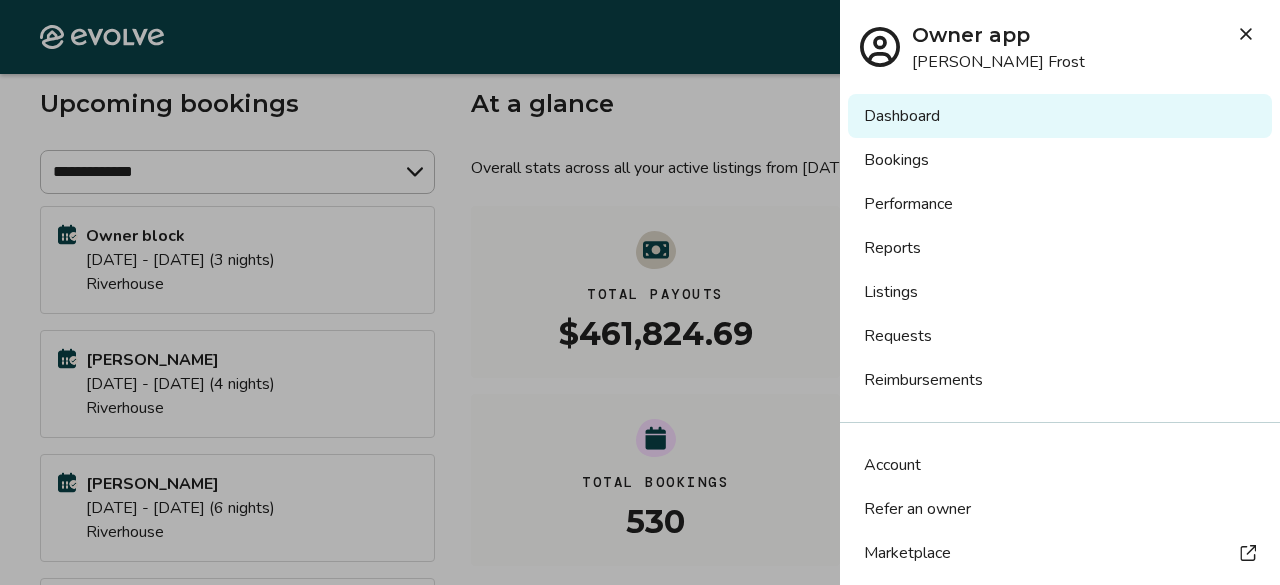 click on "Listings" at bounding box center (1060, 292) 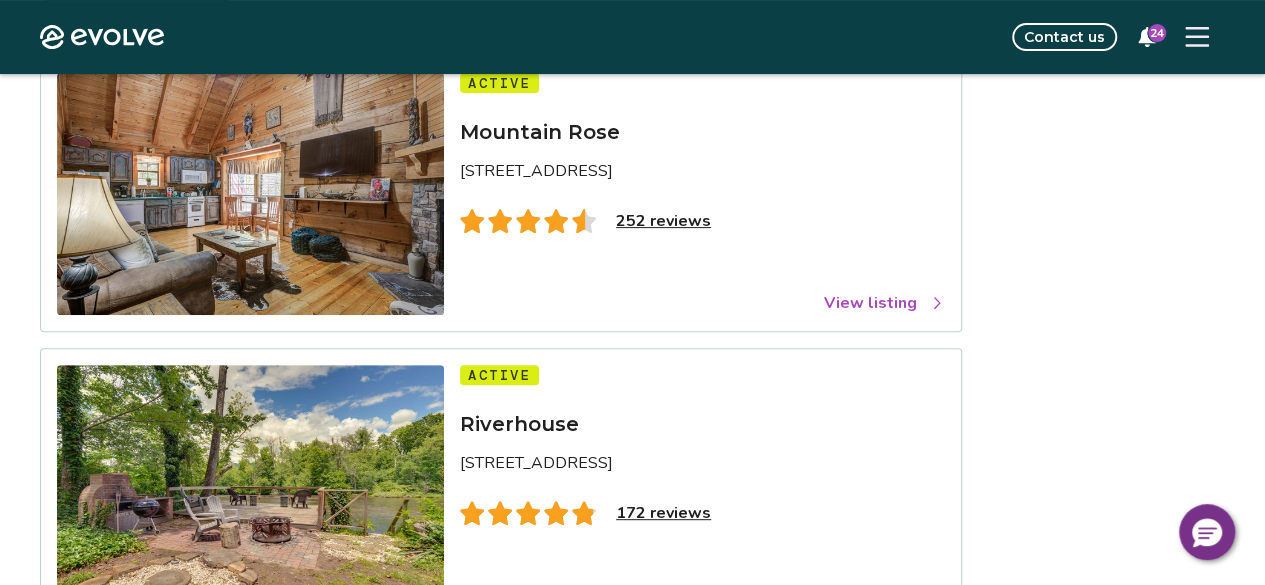 scroll, scrollTop: 300, scrollLeft: 0, axis: vertical 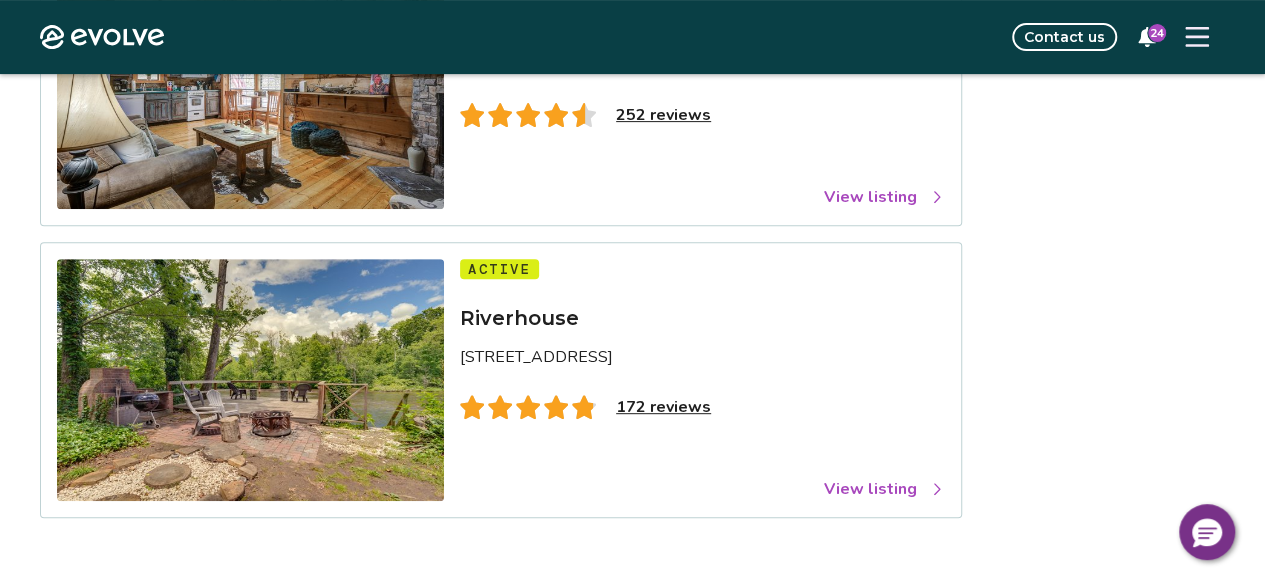 click on "View listing" at bounding box center (884, 489) 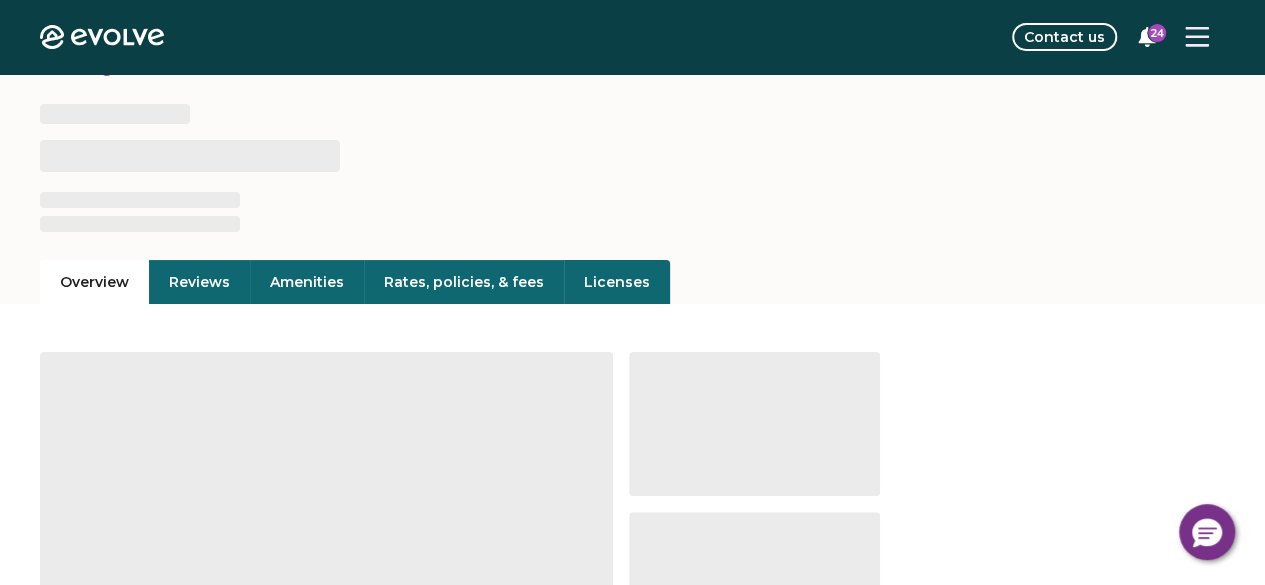 scroll, scrollTop: 0, scrollLeft: 0, axis: both 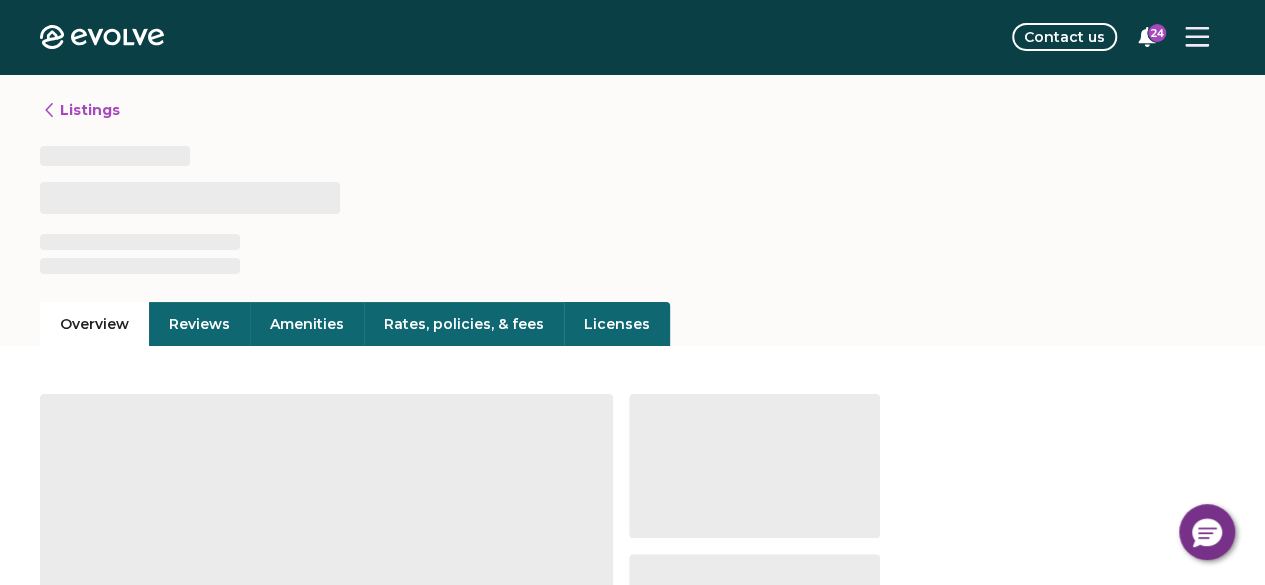 click on "Rates, policies, & fees" at bounding box center [464, 324] 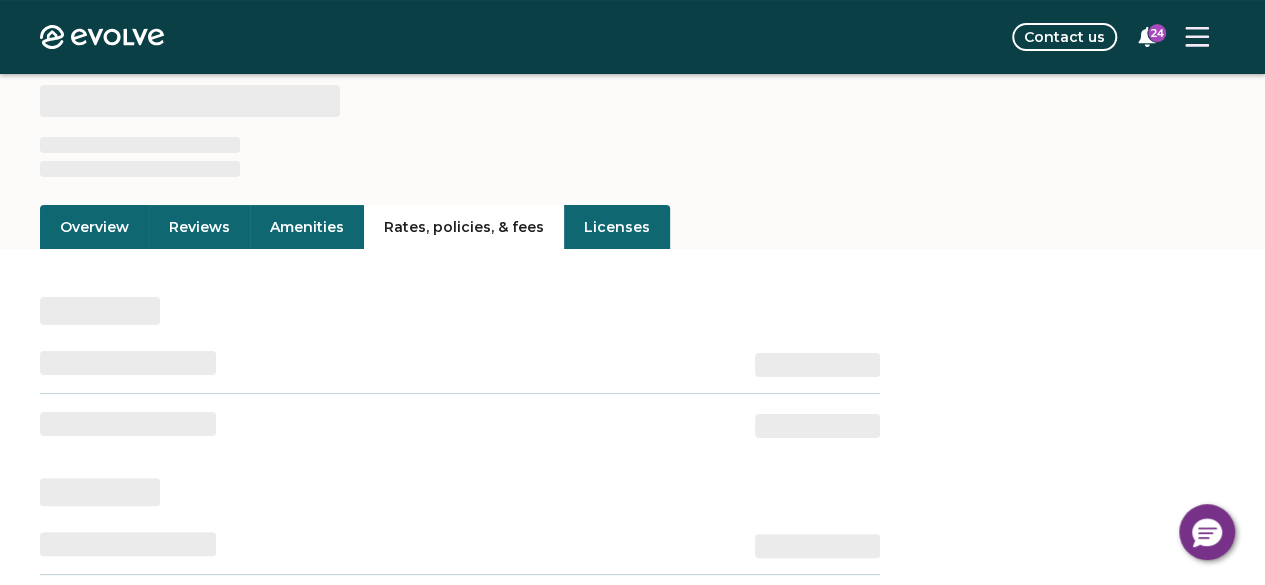scroll, scrollTop: 300, scrollLeft: 0, axis: vertical 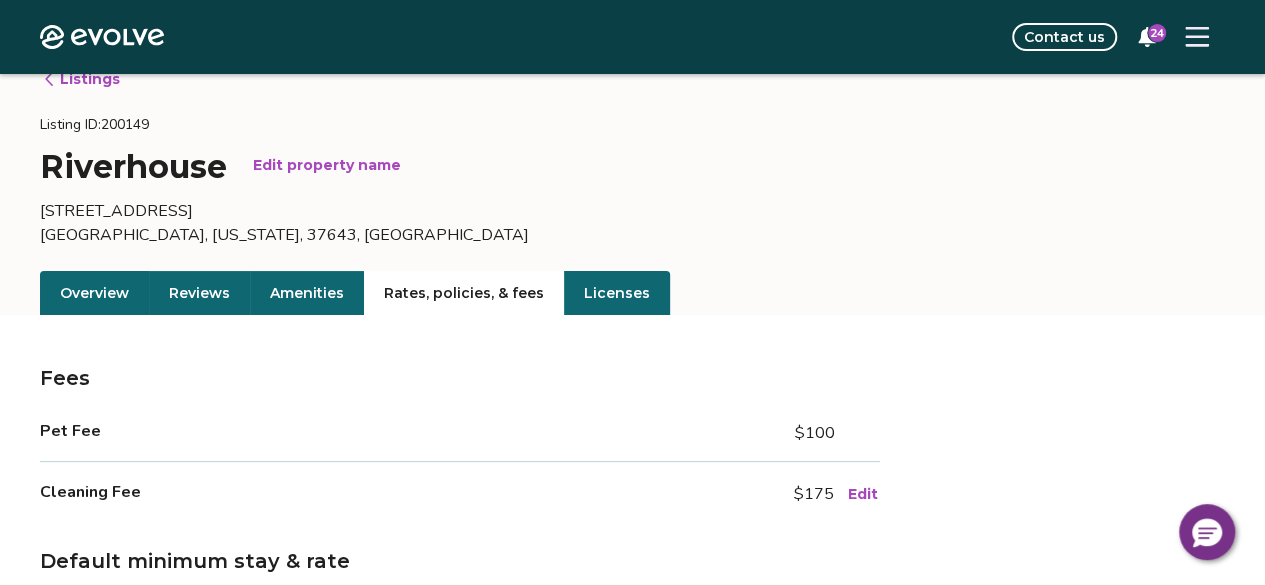 click 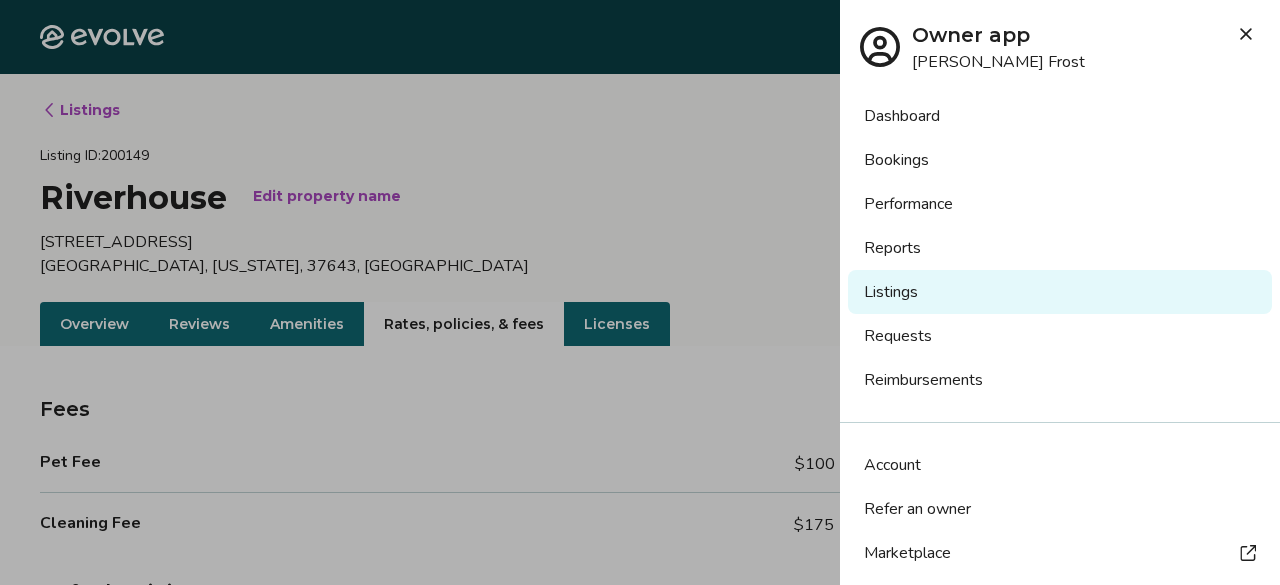 click on "Dashboard" at bounding box center (1060, 116) 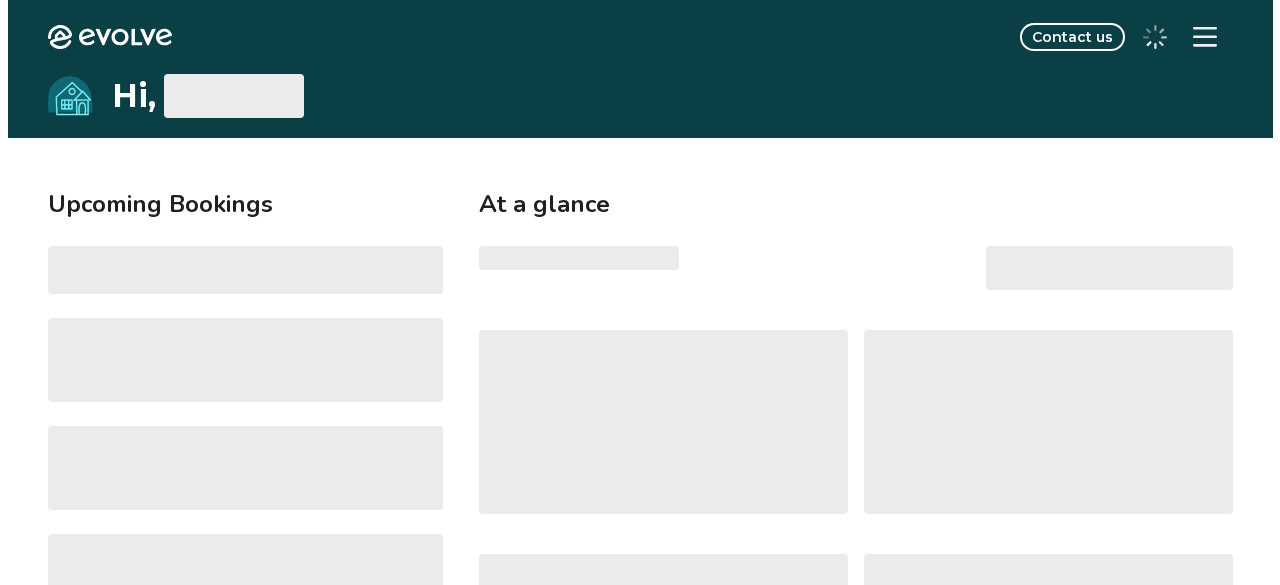 scroll, scrollTop: 0, scrollLeft: 0, axis: both 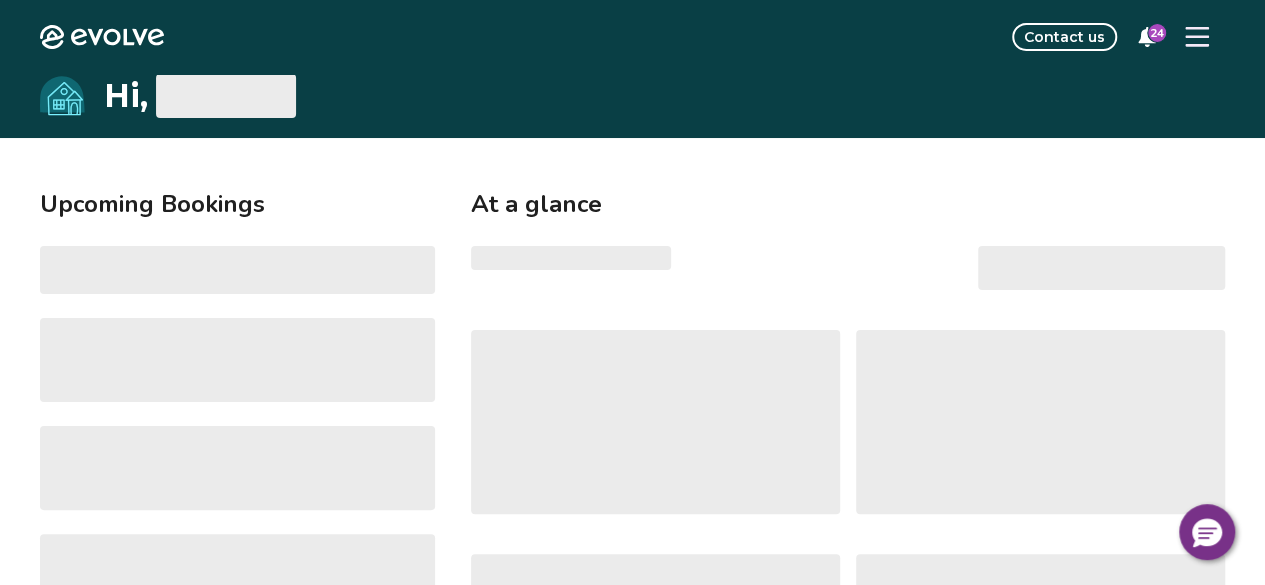 select on "******" 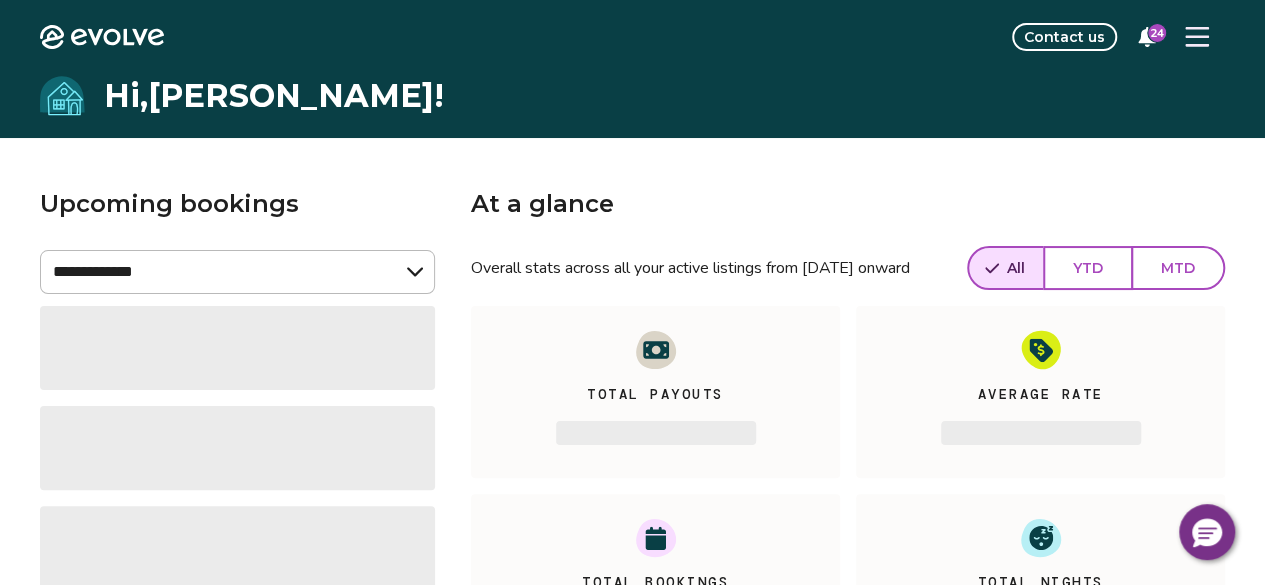 click on "24" at bounding box center [1147, 37] 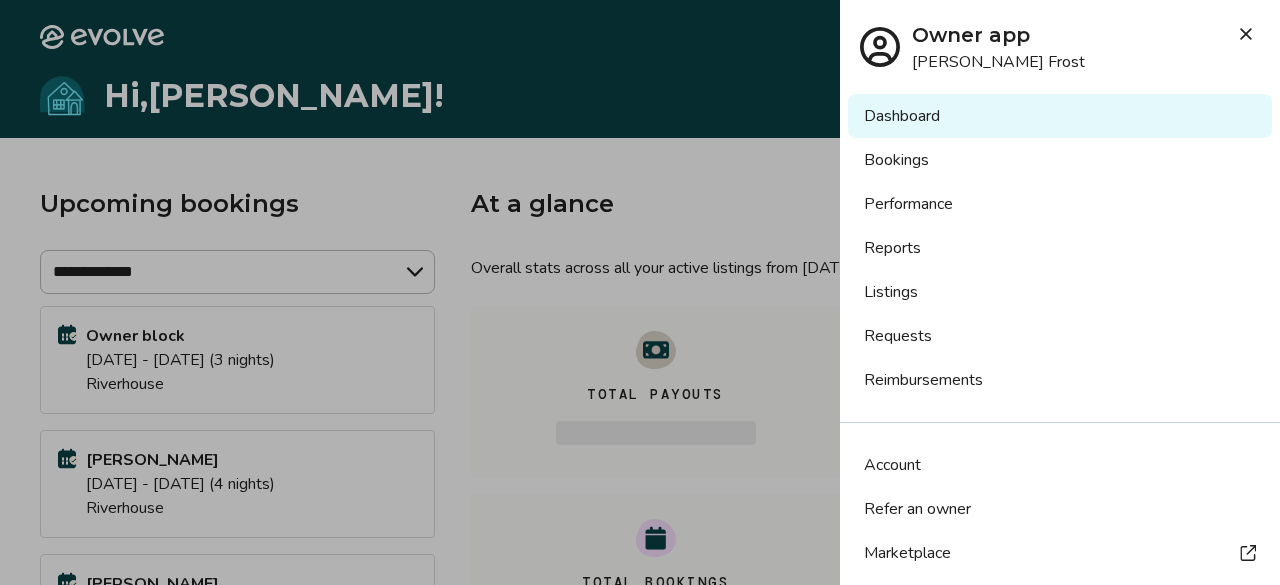 click on "Listings" at bounding box center (1060, 292) 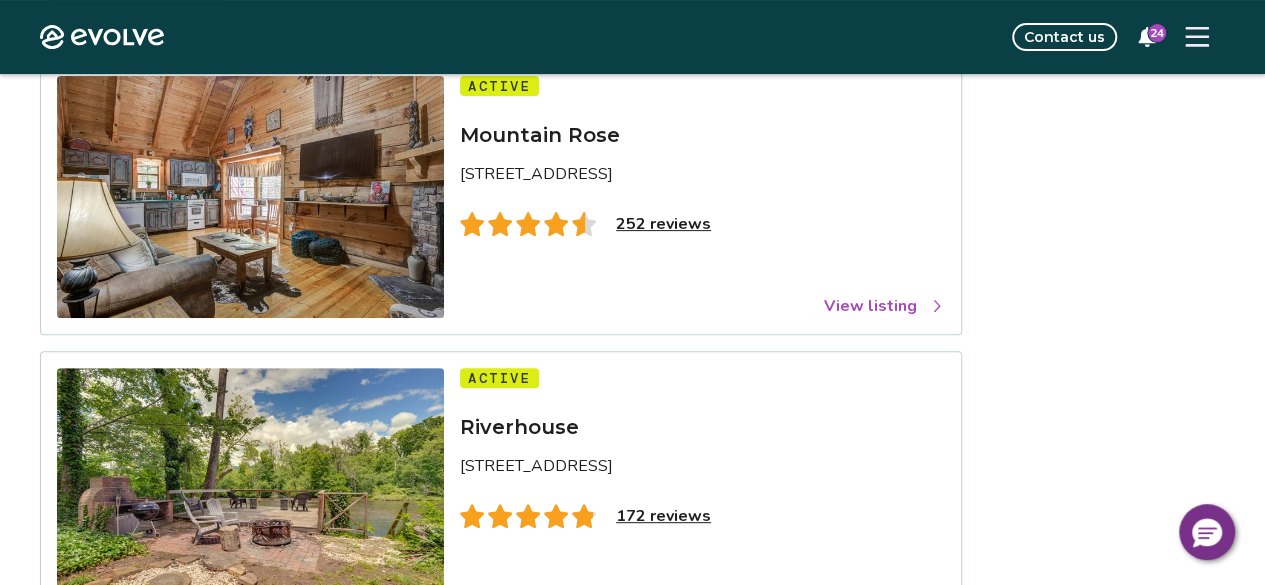 scroll, scrollTop: 300, scrollLeft: 0, axis: vertical 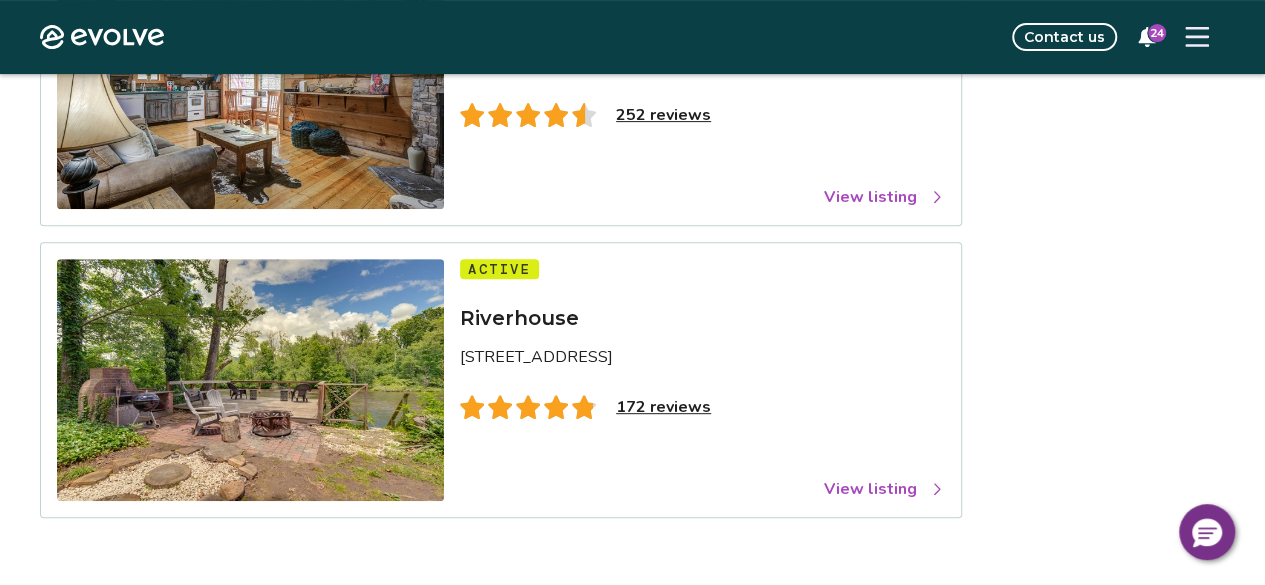 click on "View listing" at bounding box center (884, 489) 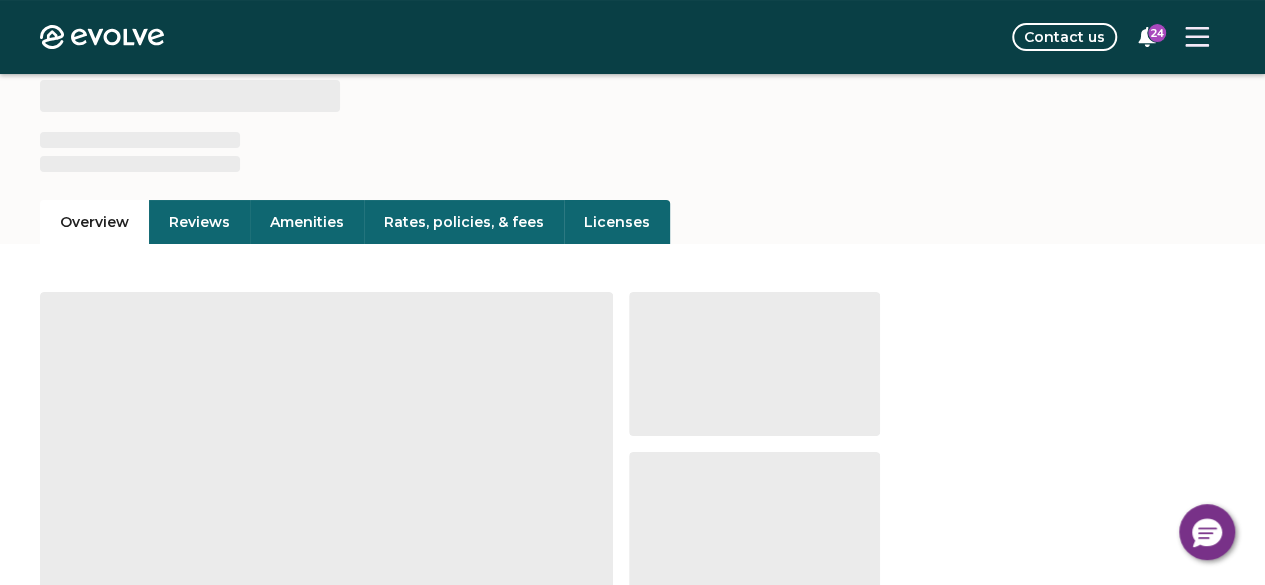 scroll, scrollTop: 100, scrollLeft: 0, axis: vertical 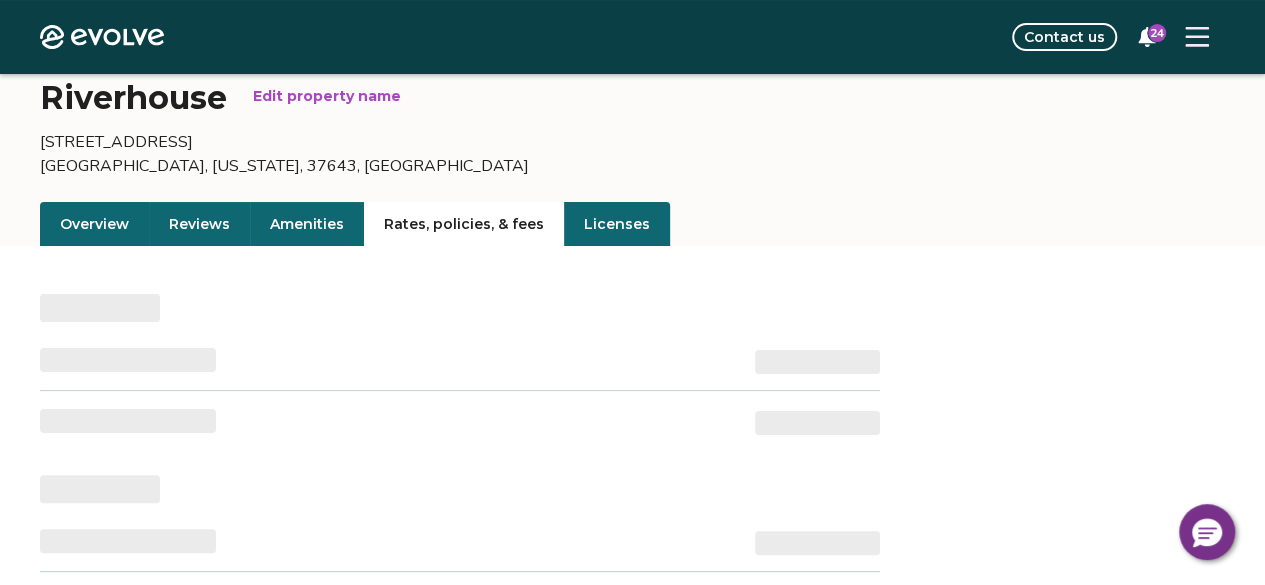 click on "Rates, policies, & fees" at bounding box center (464, 224) 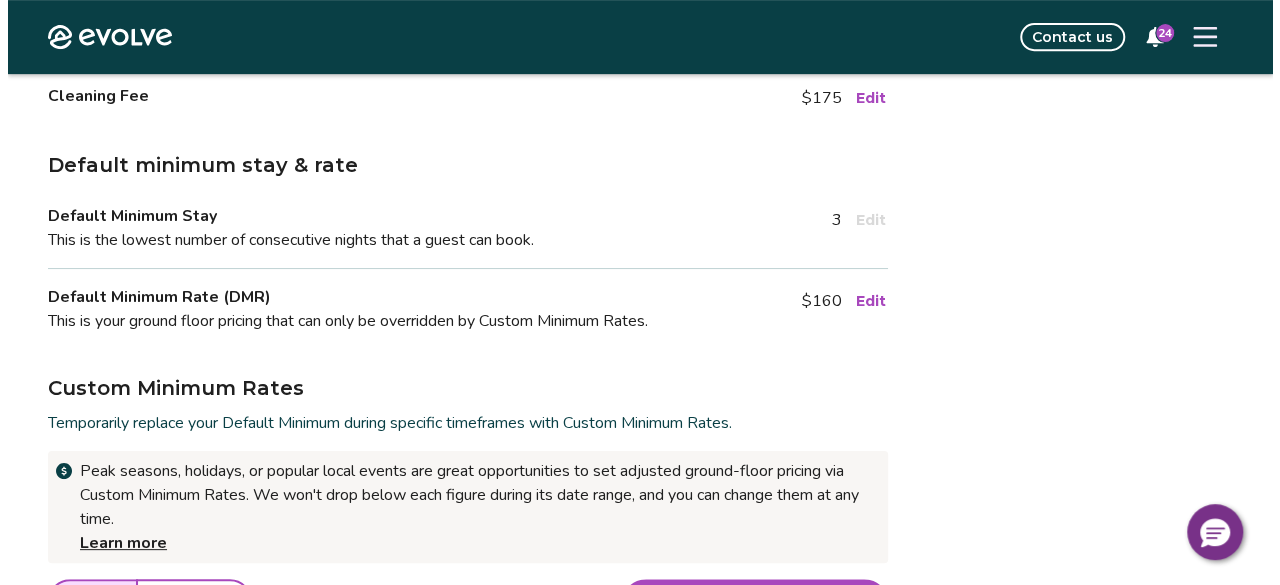 scroll, scrollTop: 100, scrollLeft: 0, axis: vertical 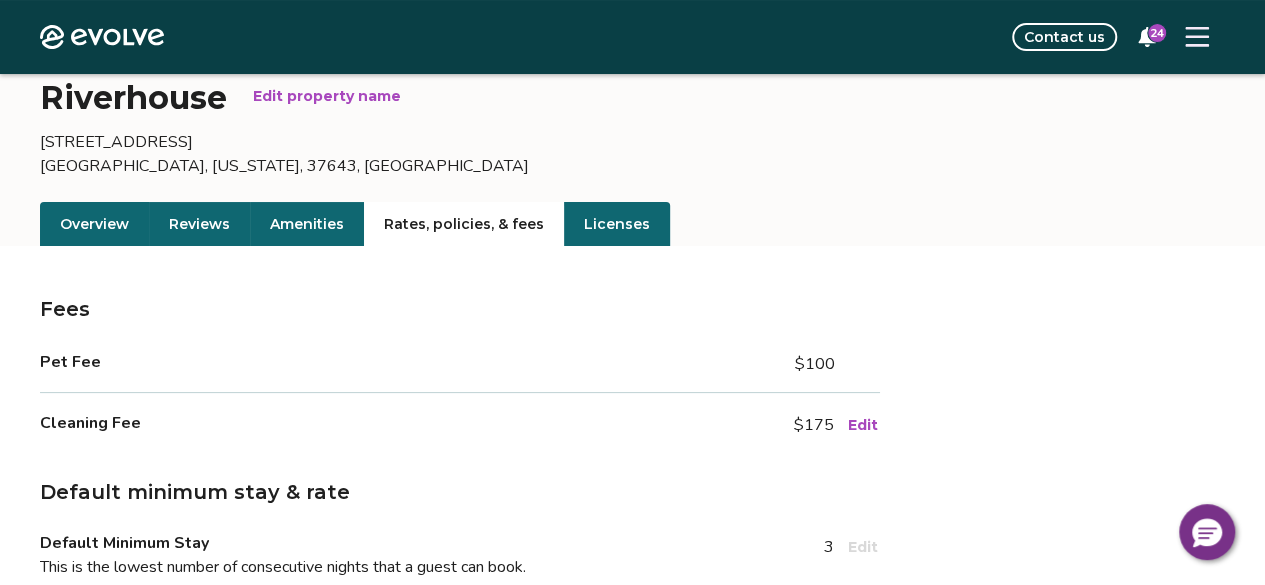 click 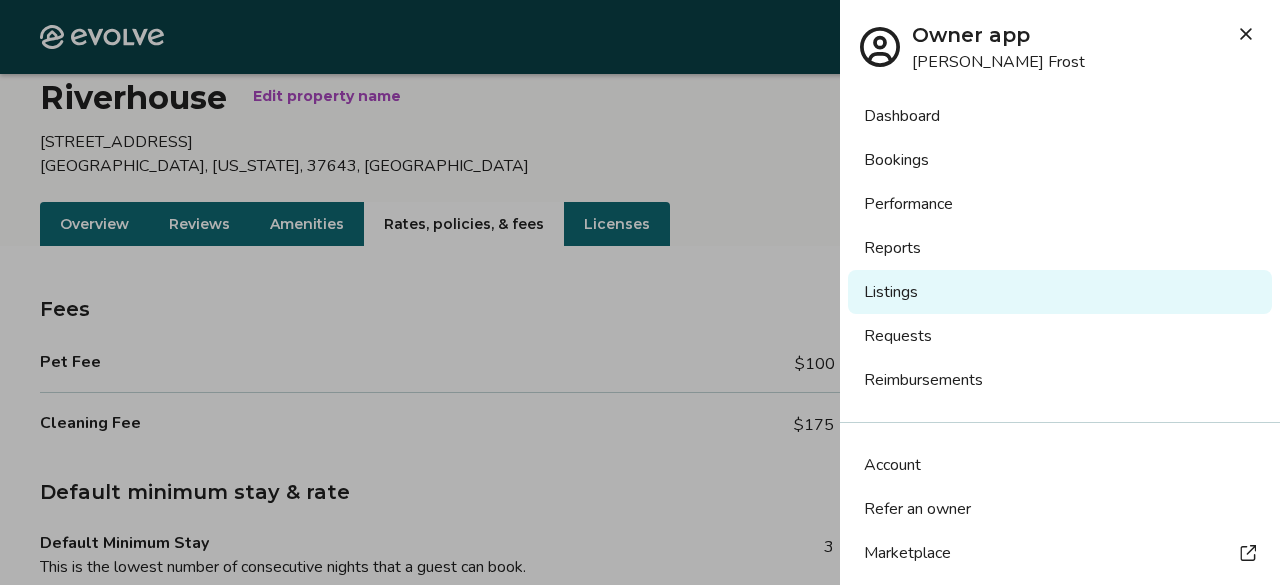 click on "Dashboard" at bounding box center (1060, 116) 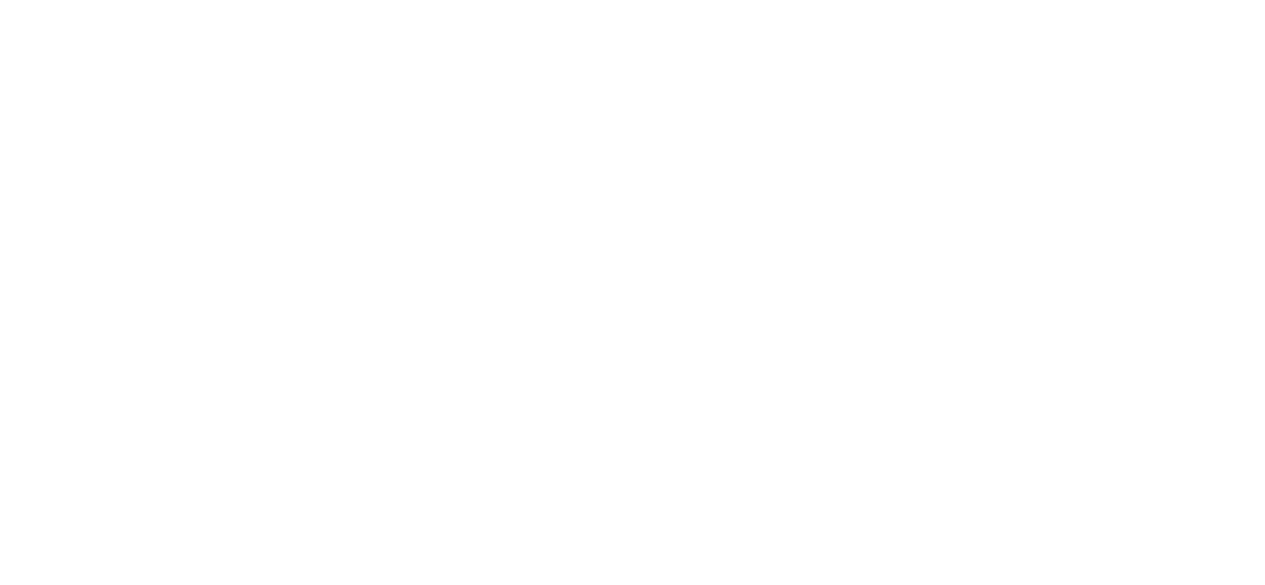 scroll, scrollTop: 0, scrollLeft: 0, axis: both 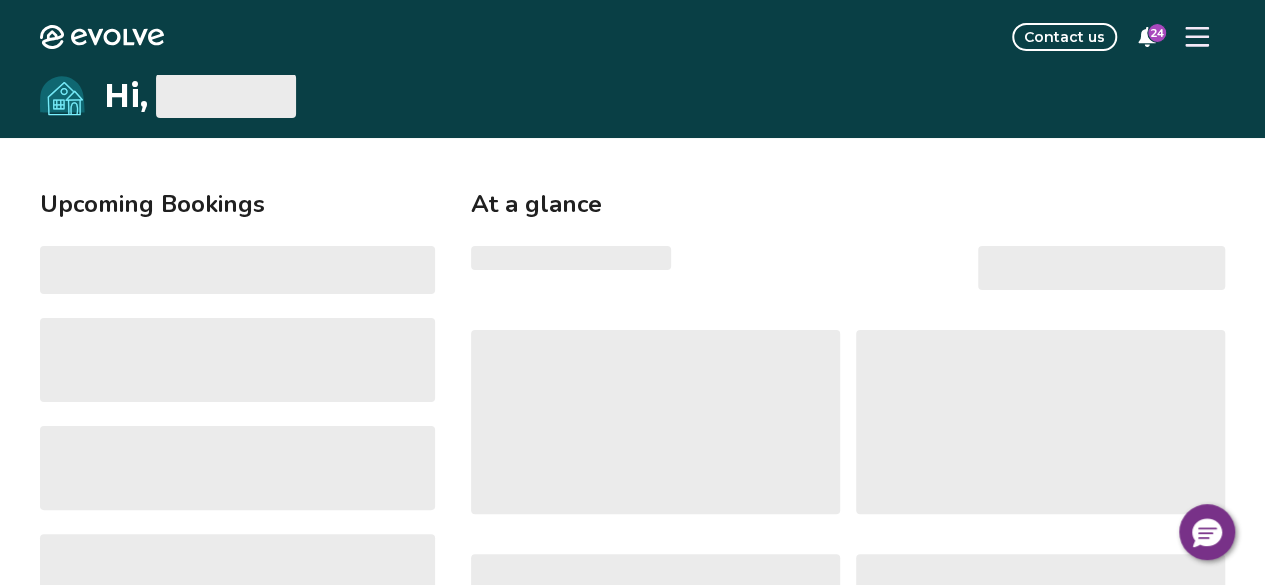 select on "******" 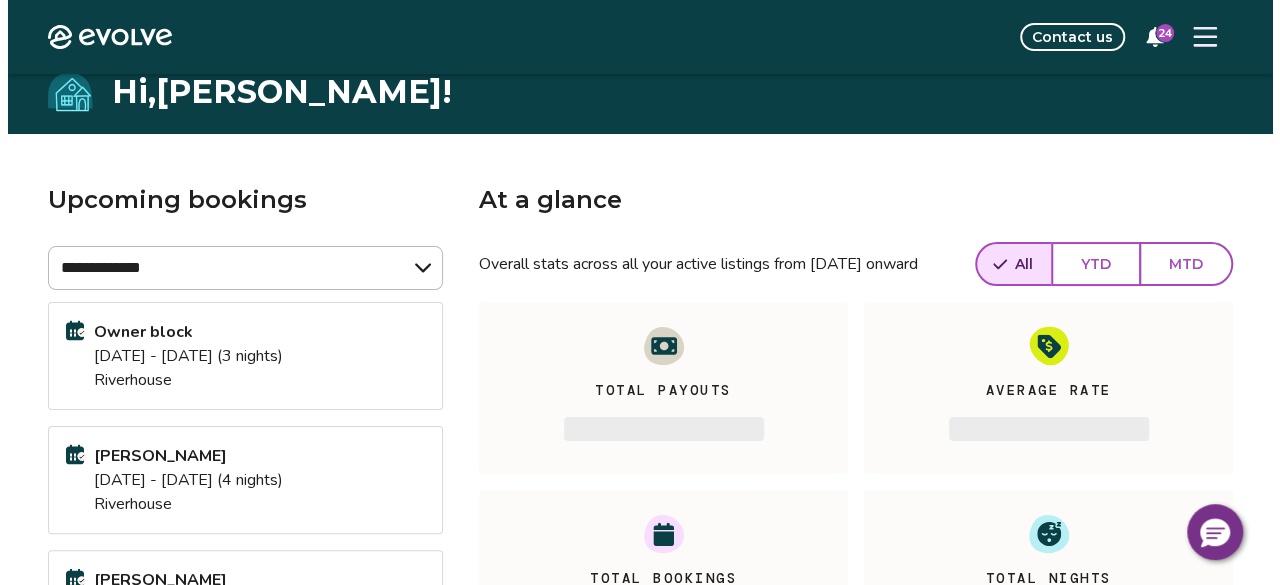 scroll, scrollTop: 0, scrollLeft: 0, axis: both 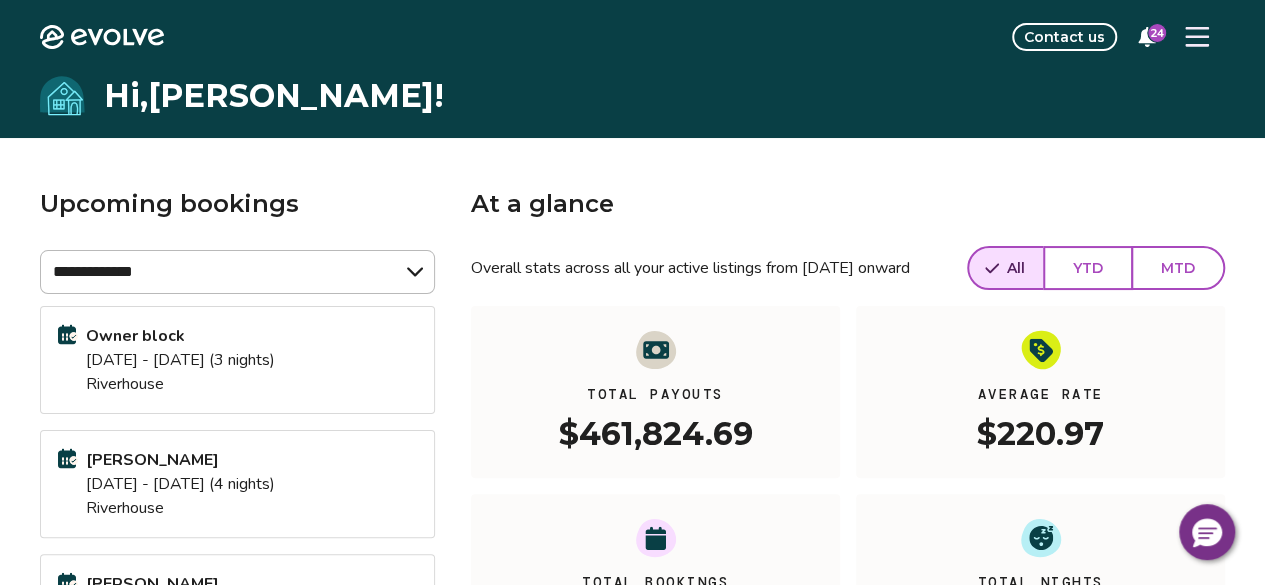 click 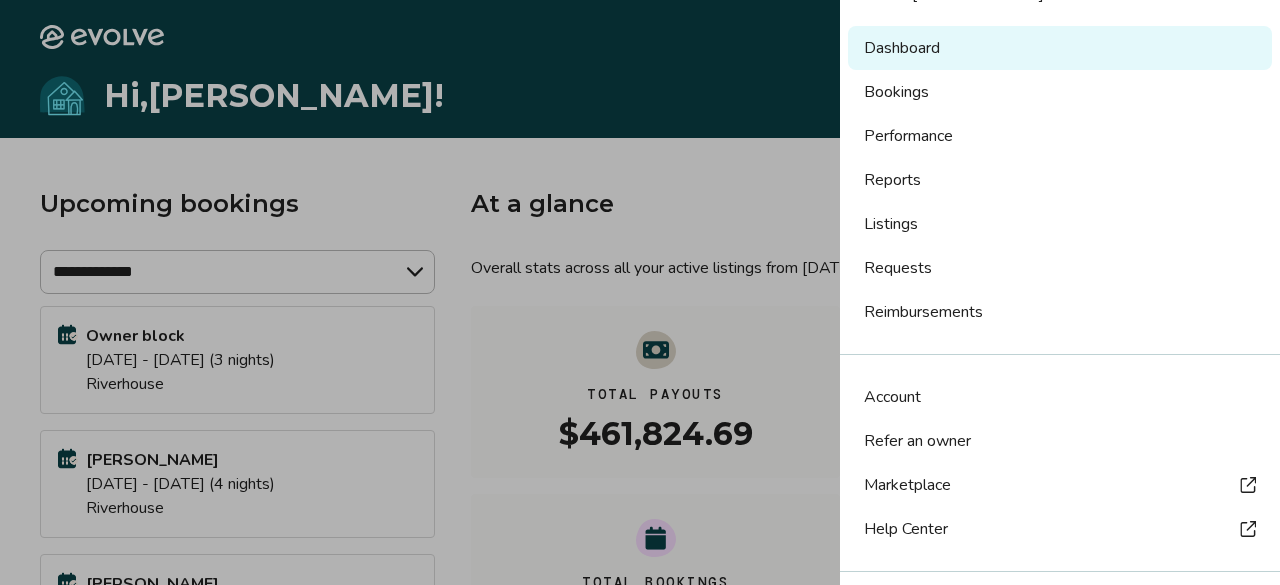 scroll, scrollTop: 0, scrollLeft: 0, axis: both 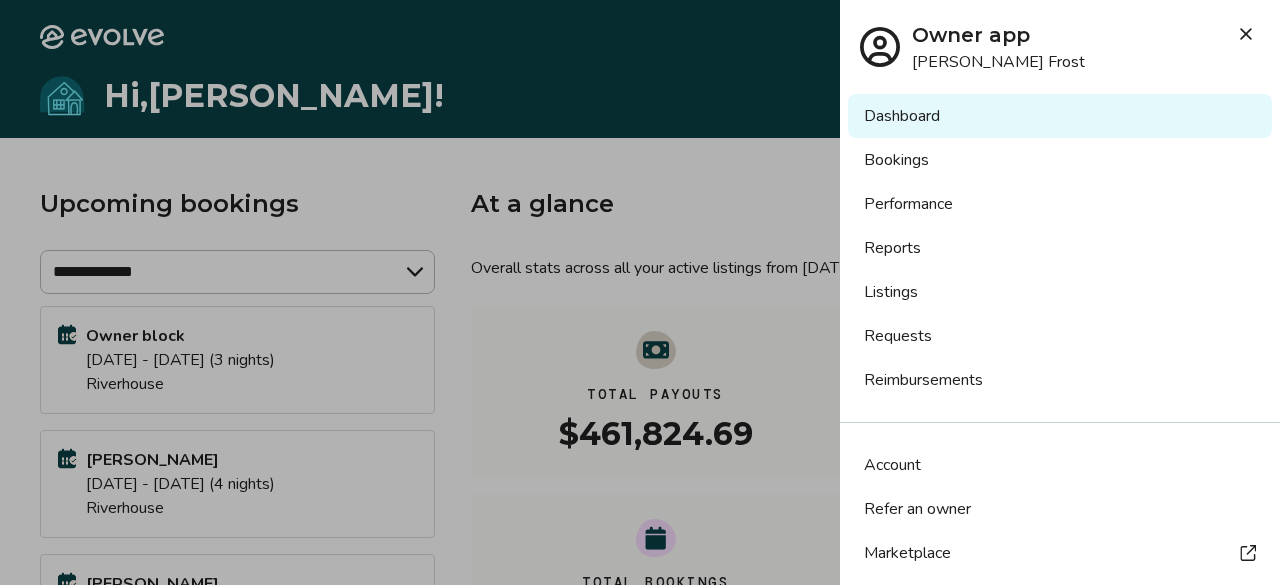 click on "Bookings" at bounding box center (1060, 160) 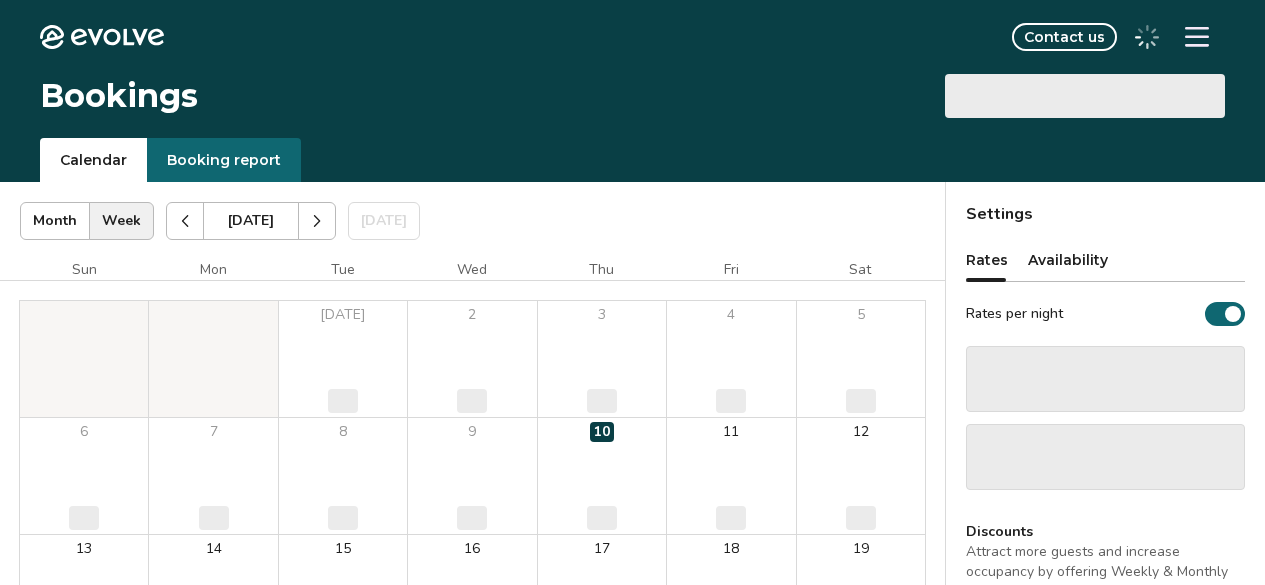 scroll, scrollTop: 0, scrollLeft: 0, axis: both 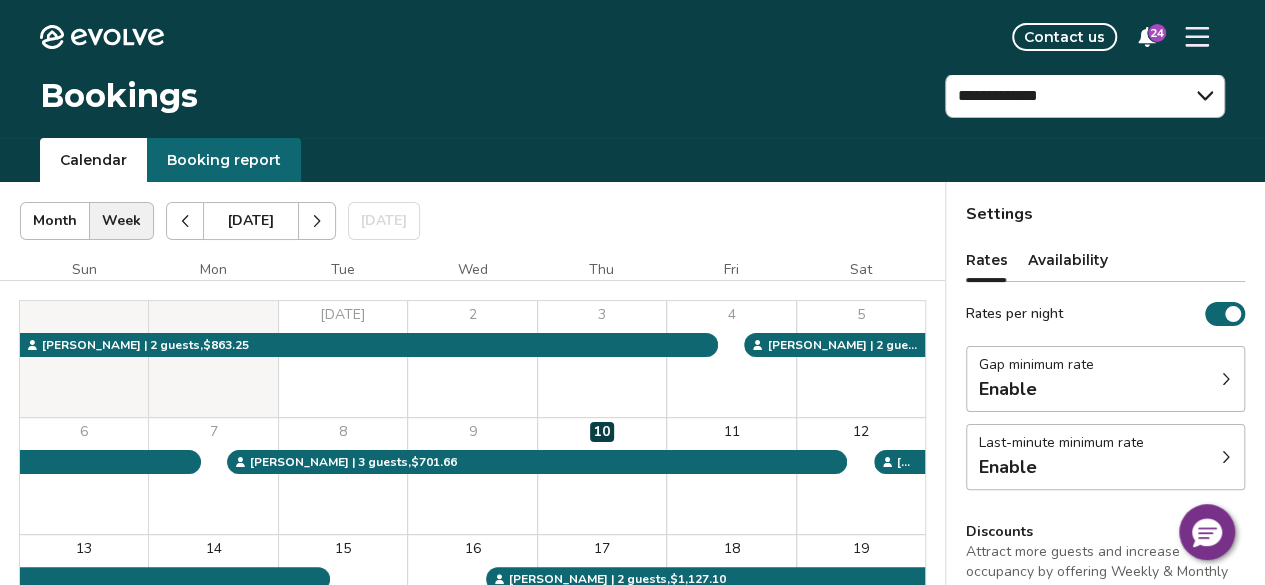 click on "Enable" at bounding box center (1061, 467) 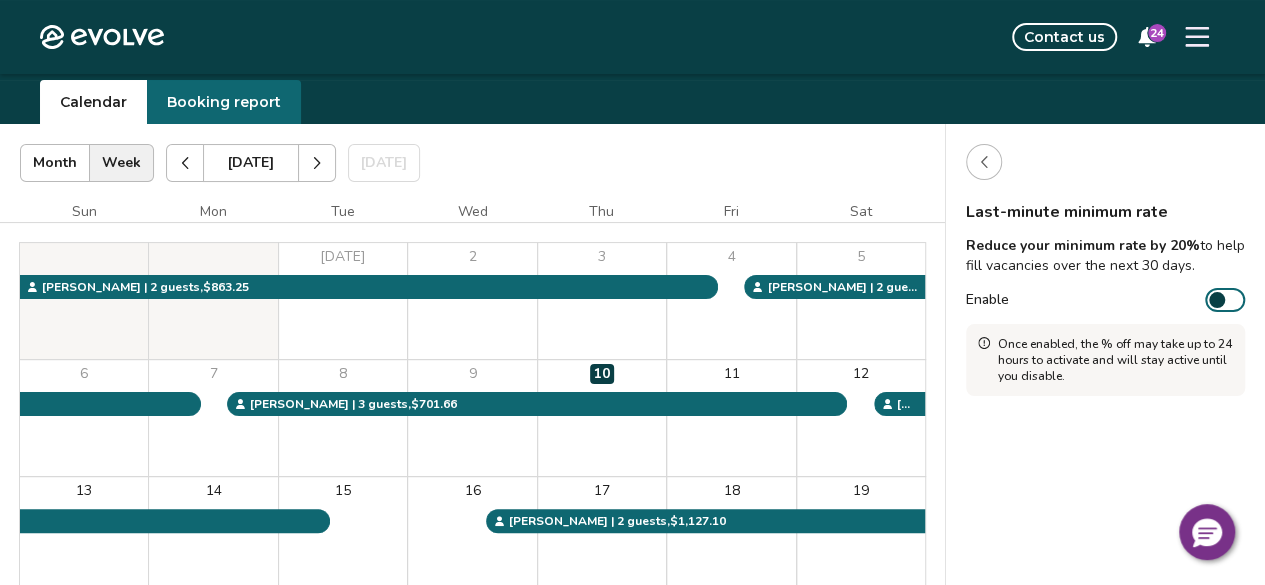 scroll, scrollTop: 100, scrollLeft: 0, axis: vertical 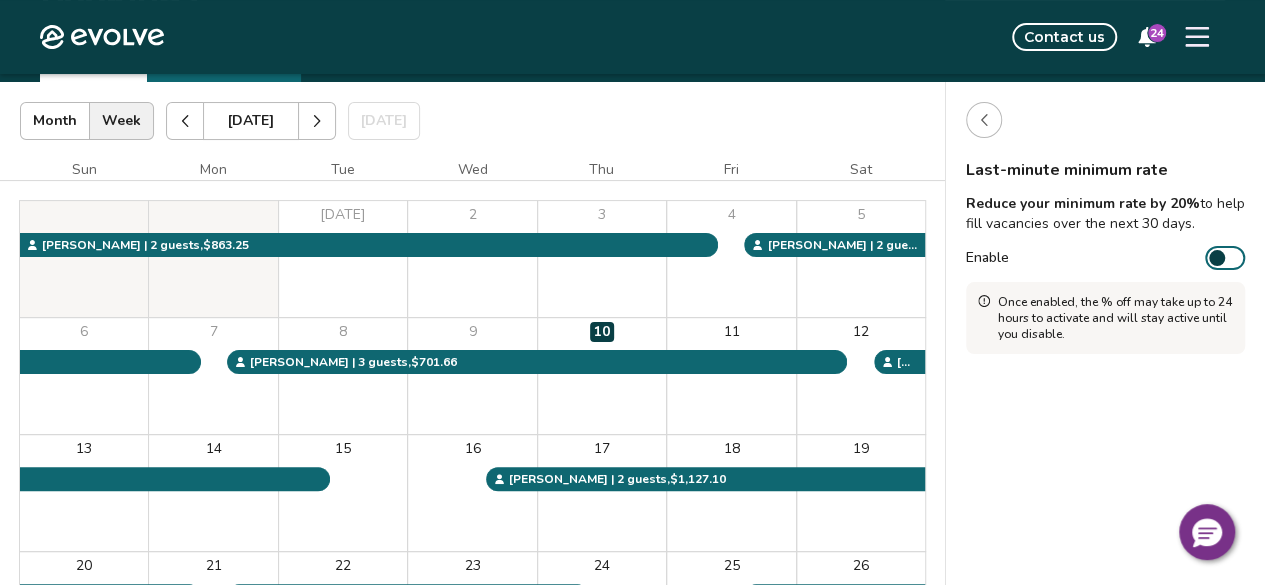 click at bounding box center (984, 120) 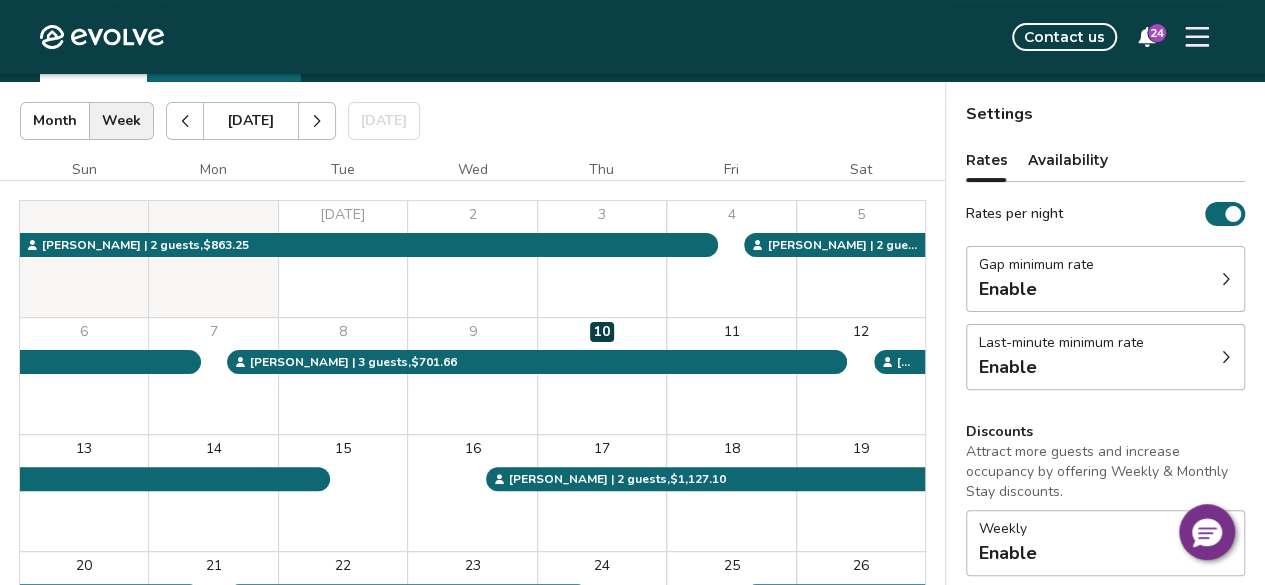 click on "Enable" at bounding box center [1008, 289] 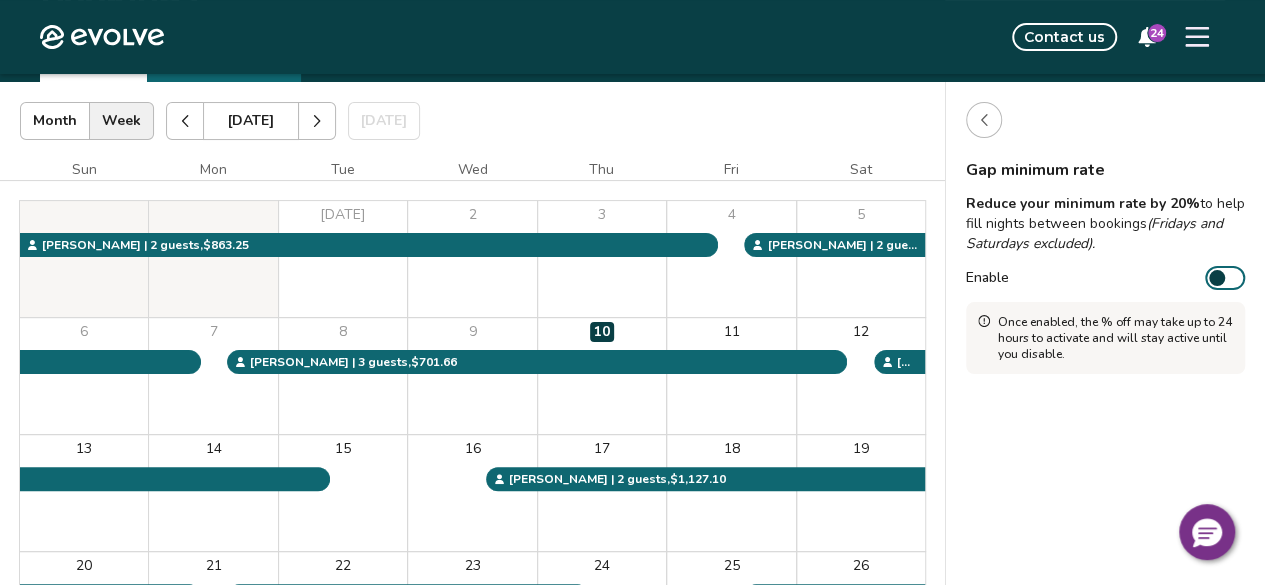 click 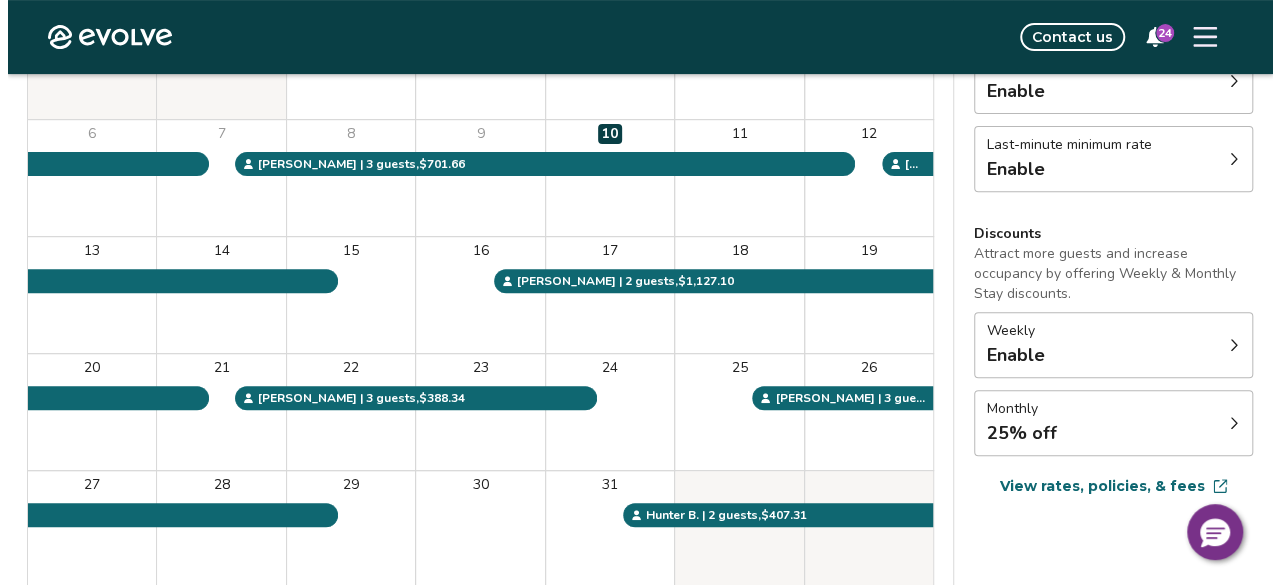 scroll, scrollTop: 100, scrollLeft: 0, axis: vertical 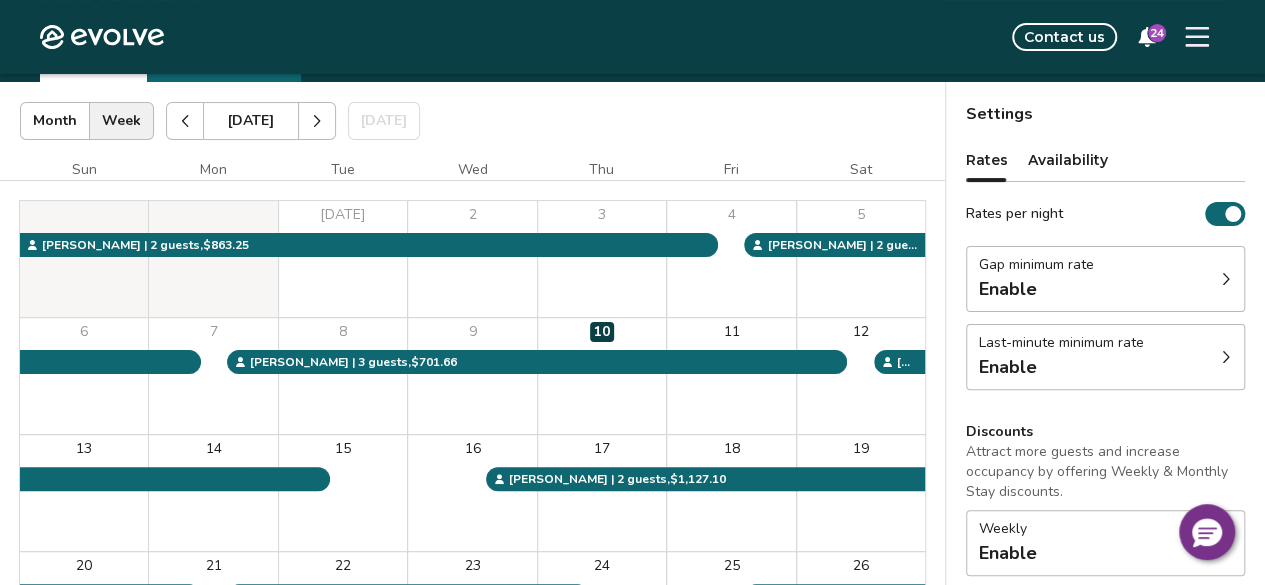 click at bounding box center [1197, 37] 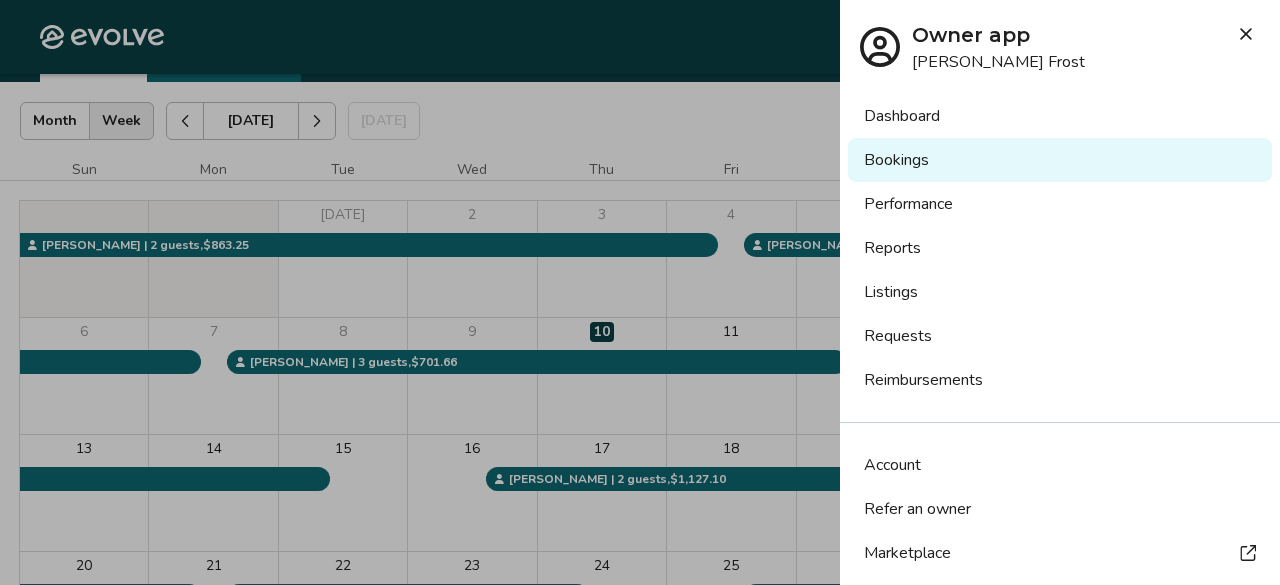 click on "Bookings" at bounding box center (1060, 160) 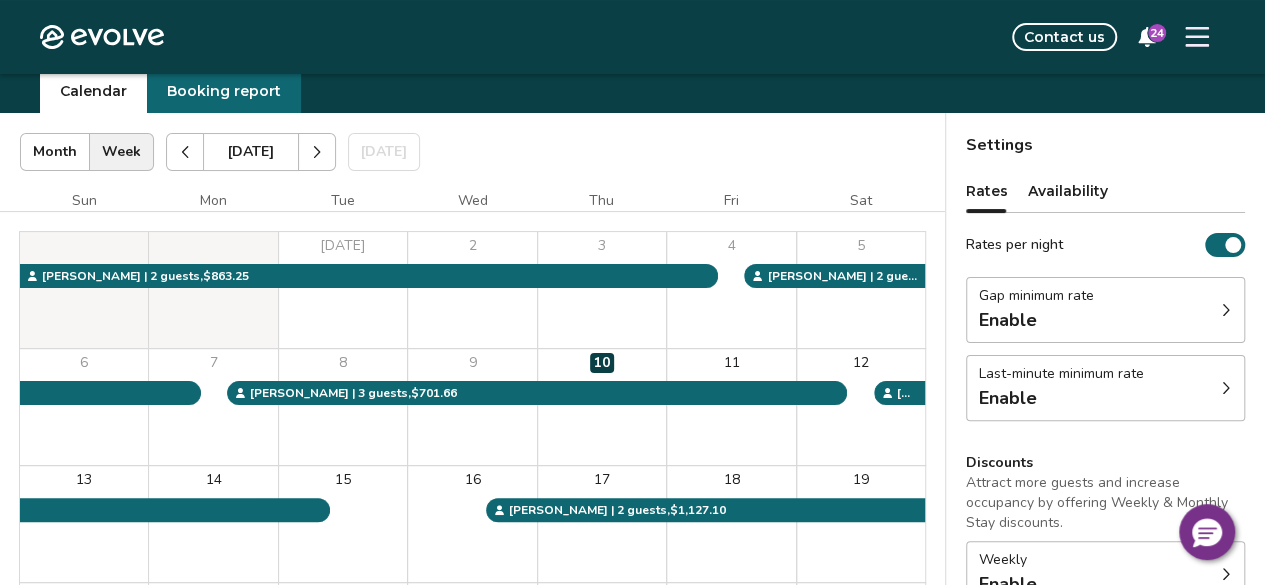scroll, scrollTop: 100, scrollLeft: 0, axis: vertical 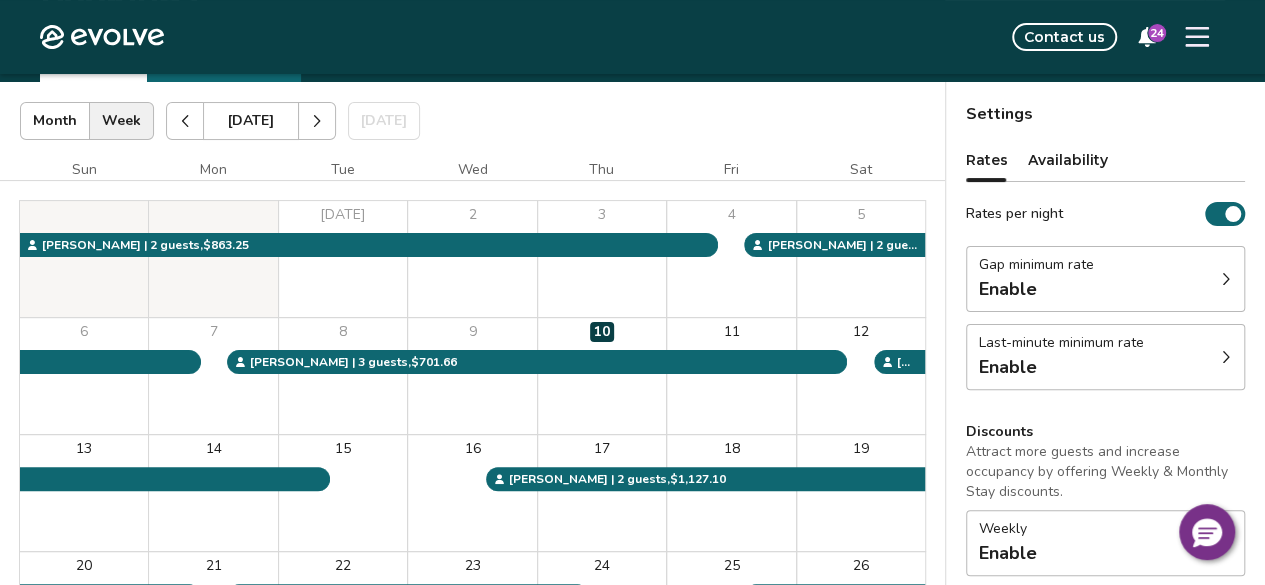 click on "Availability" at bounding box center [1068, 160] 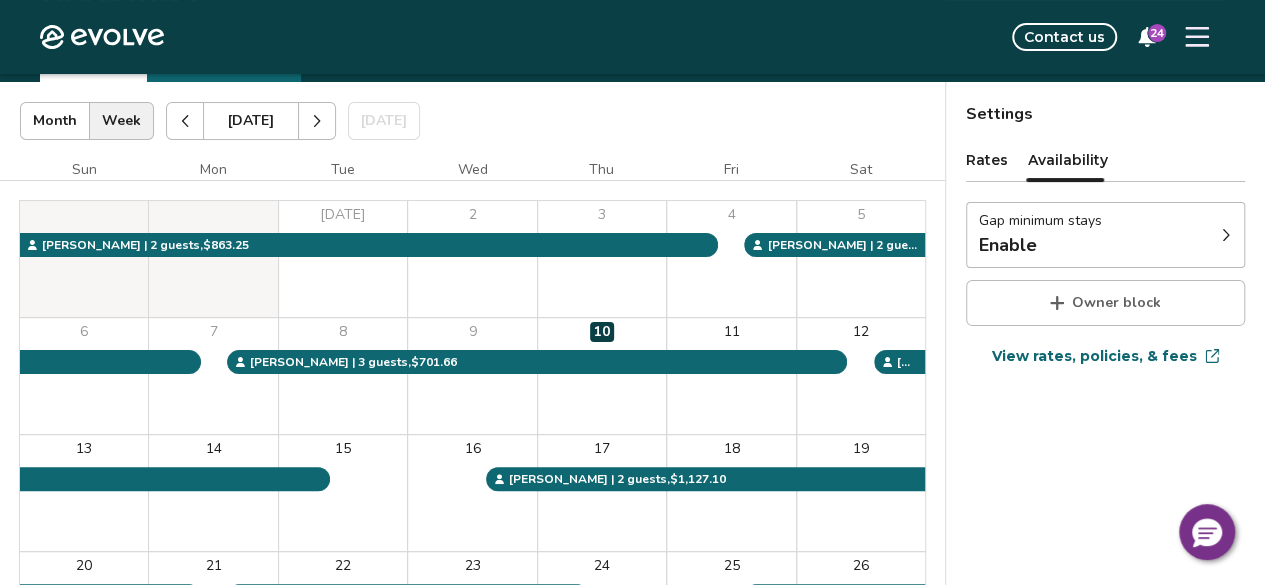 click on "Rates" at bounding box center [987, 160] 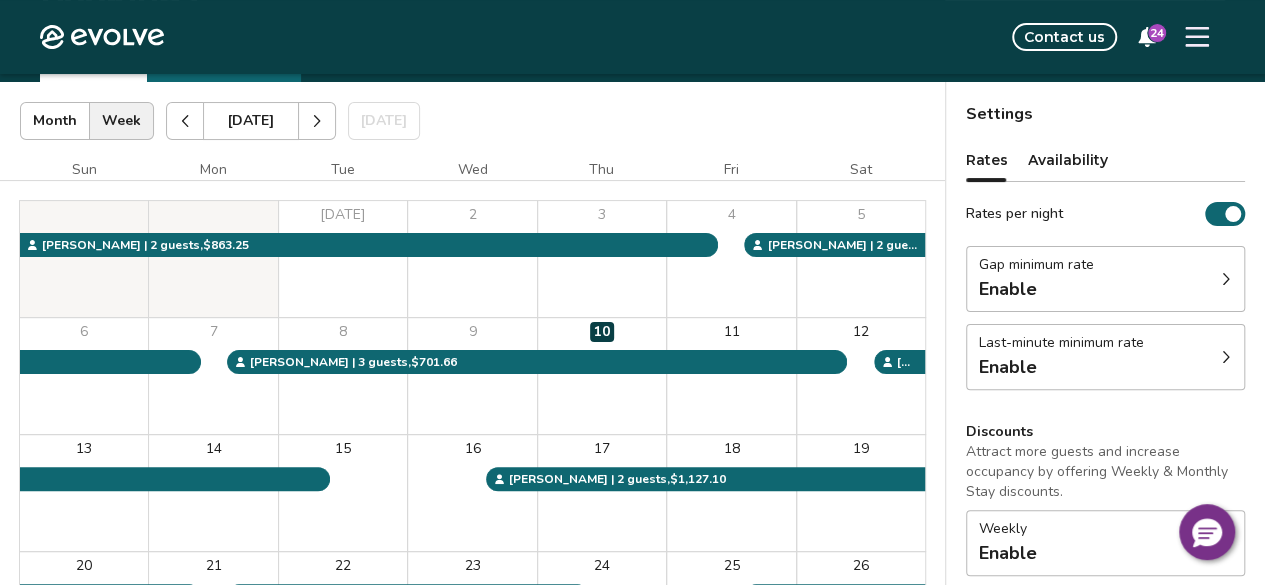 click on "Jul 2025  | Views Month Week Jul 2025 Today Settings" at bounding box center (472, 121) 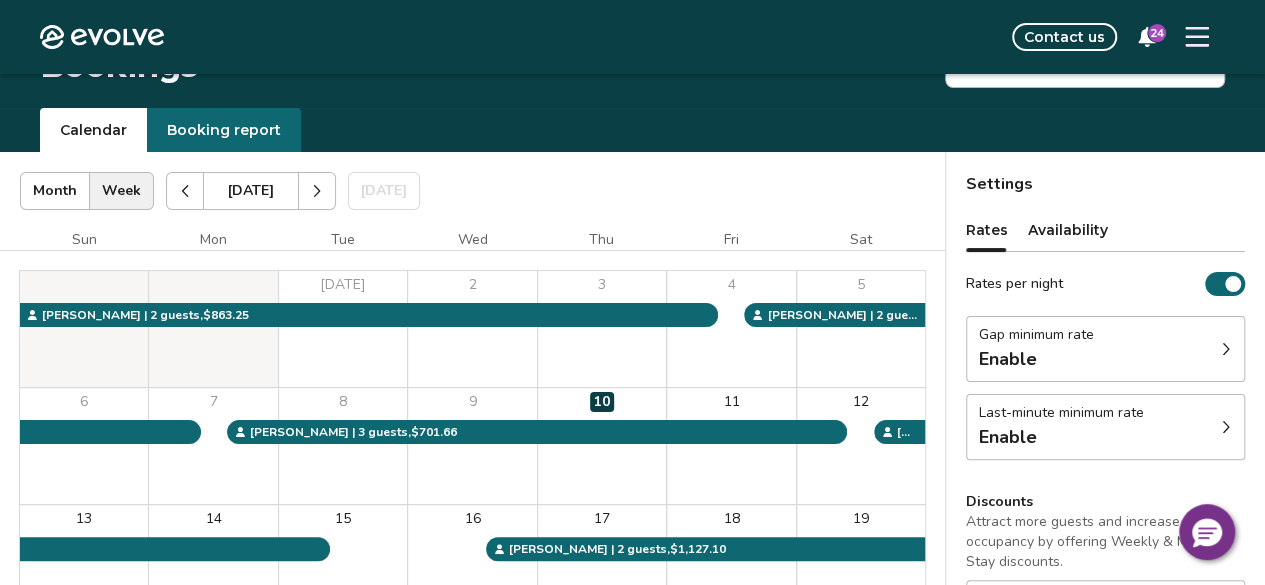scroll, scrollTop: 0, scrollLeft: 0, axis: both 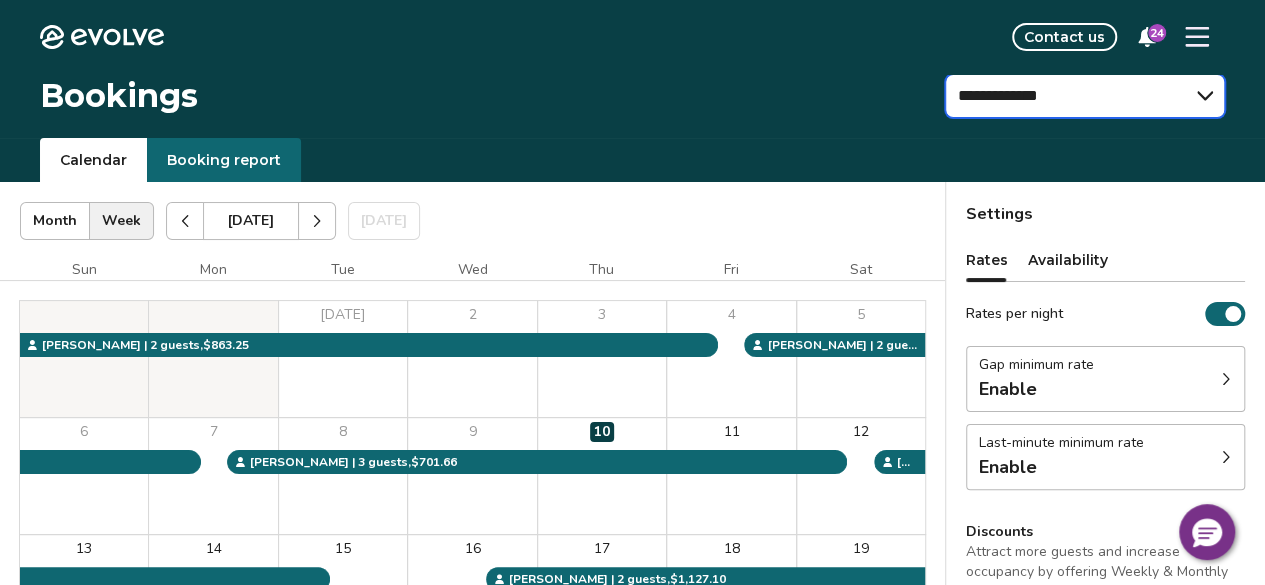 click on "**********" at bounding box center (1085, 96) 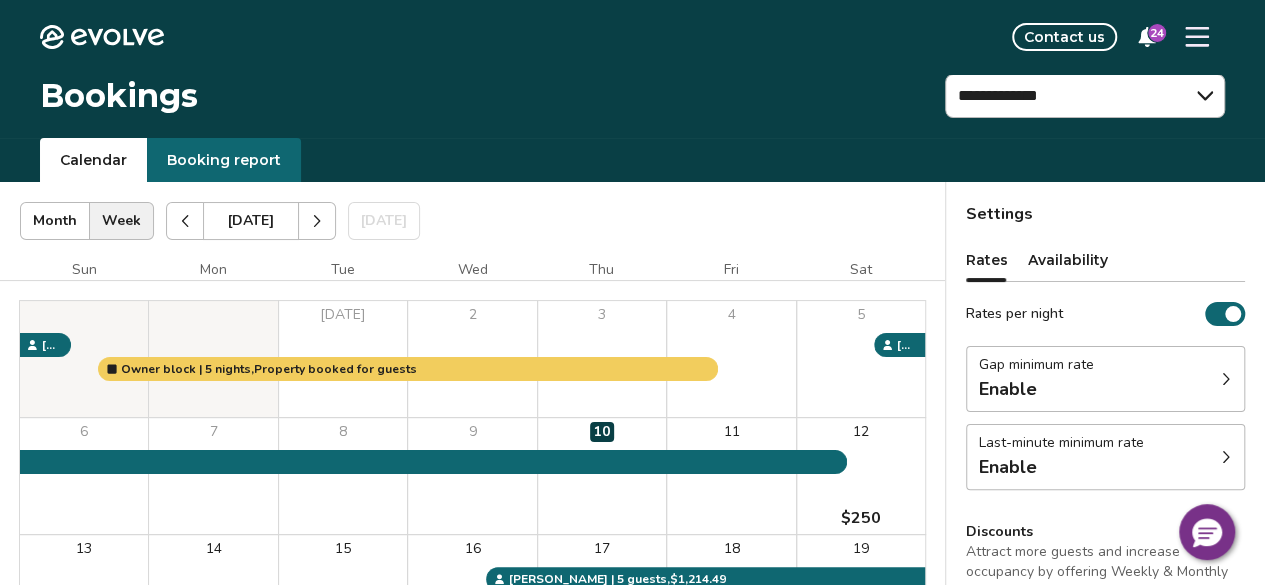 click on "Jul 2025  | Views Month Week Jul 2025 Today Settings Riverhouse Jul 2025 Sun Mon Tue Wed Thu Fri Sat Jul 1 2 3 4 5 6 7 8 9 10 11 12 $250 13 $250 14 $250 15 $250 16 17 18 19 20 $250 21 22 23 24 25 26 27 $250 28 $250 29 $250 30 $250 31 Owner block | 5 nights,  Property booked for guests Owner block | 3 nights,  Personally using the property Mitchell P. | 12 guests ,  $936.56 Daisy T. | 8 guests ,  $953.94 Rebecca W. | 5 guests ,  $1,214.49 Jackie B. | 9 guests ,  $2,368.81 Travis W. | 11 guests ,  $2,499.00 Booking Pending Evolve/Owner" at bounding box center (472, 568) 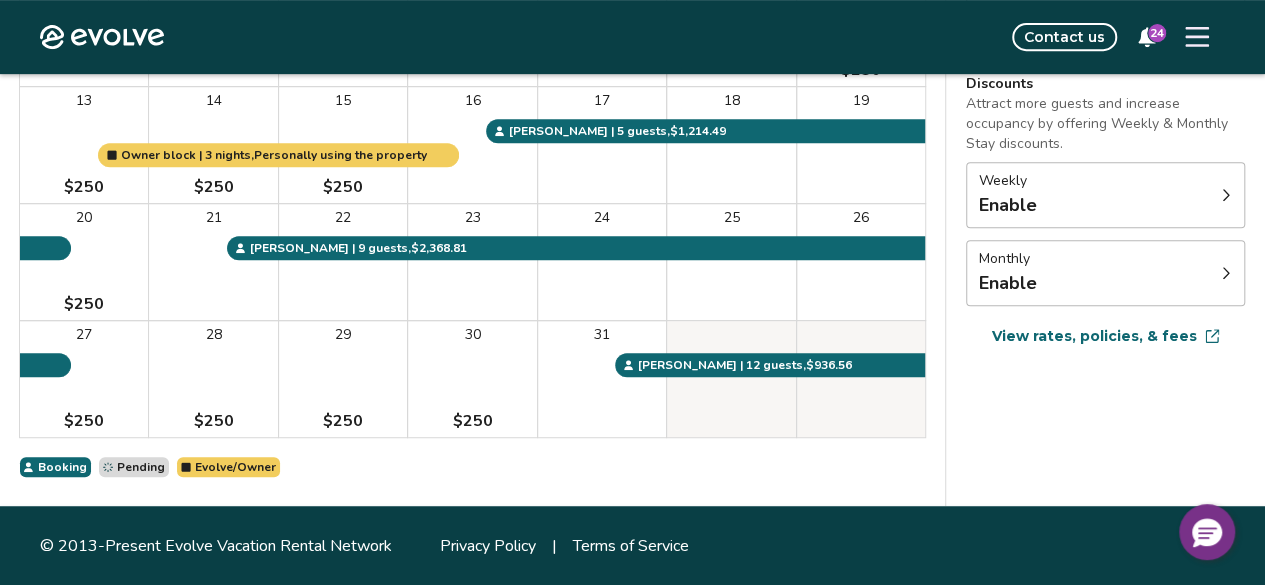 scroll, scrollTop: 0, scrollLeft: 0, axis: both 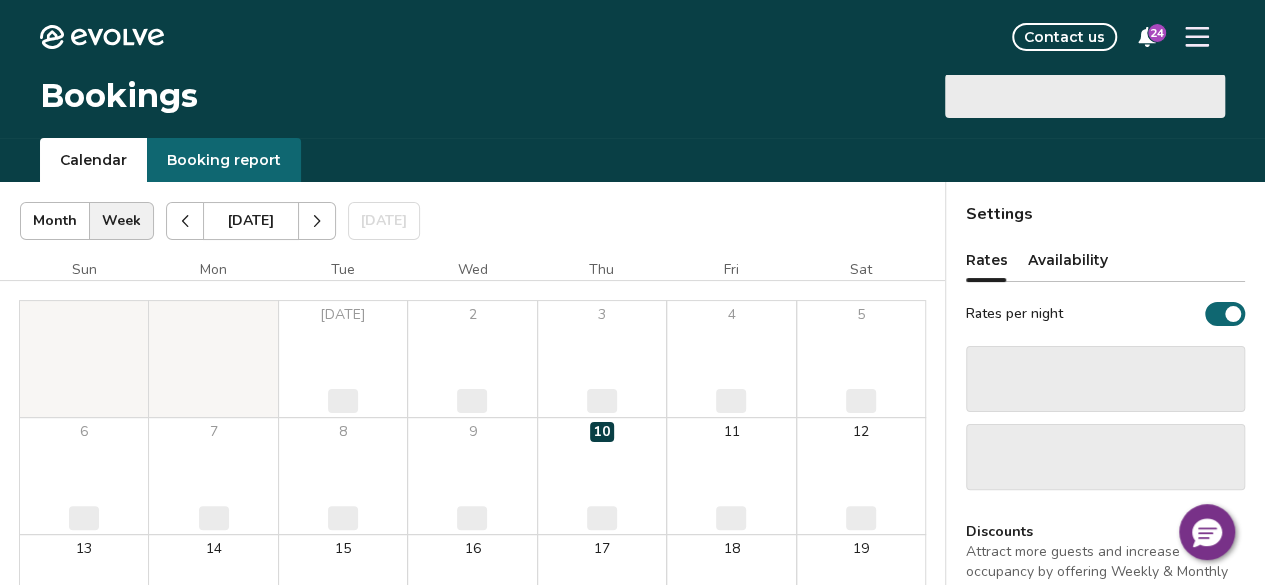 select on "**********" 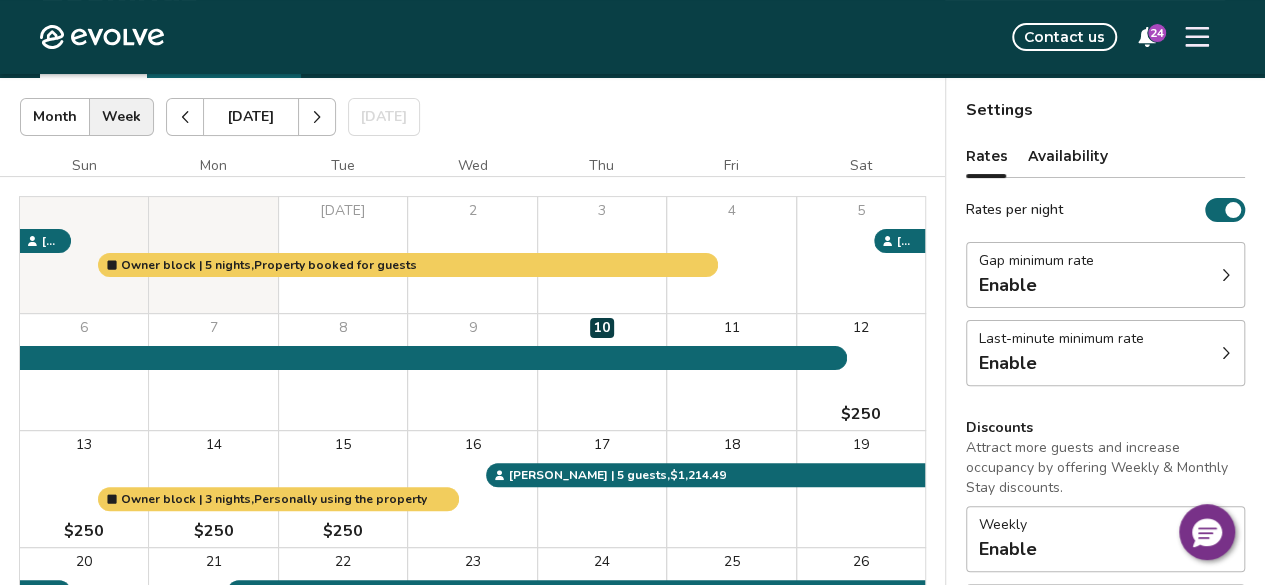 scroll, scrollTop: 0, scrollLeft: 0, axis: both 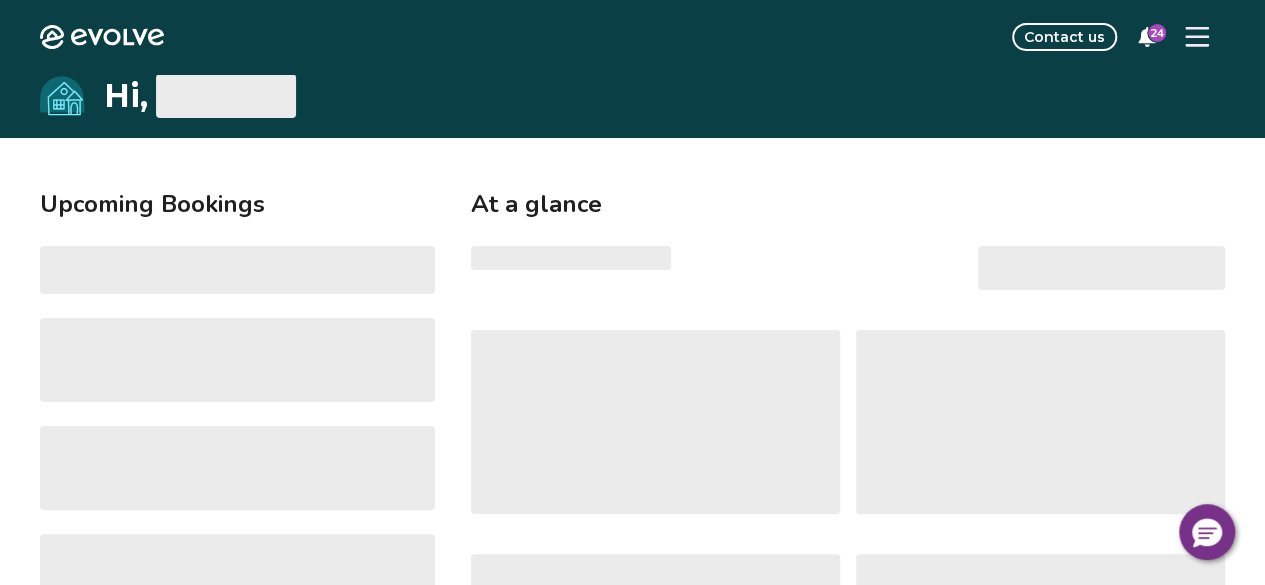 click 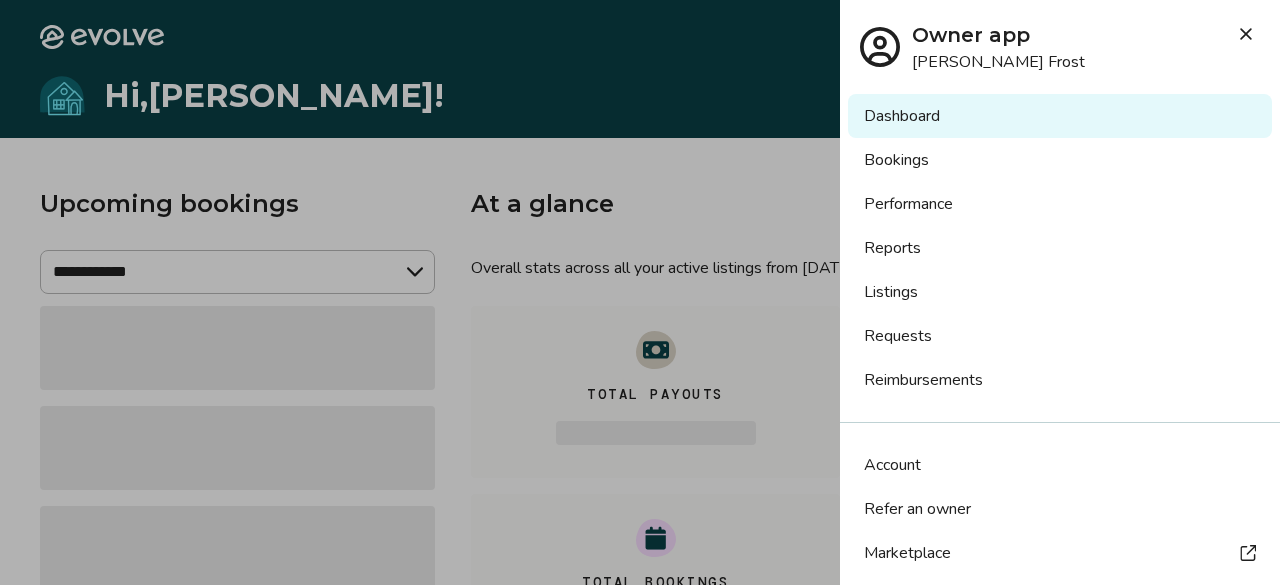 click on "Bookings" at bounding box center [1060, 160] 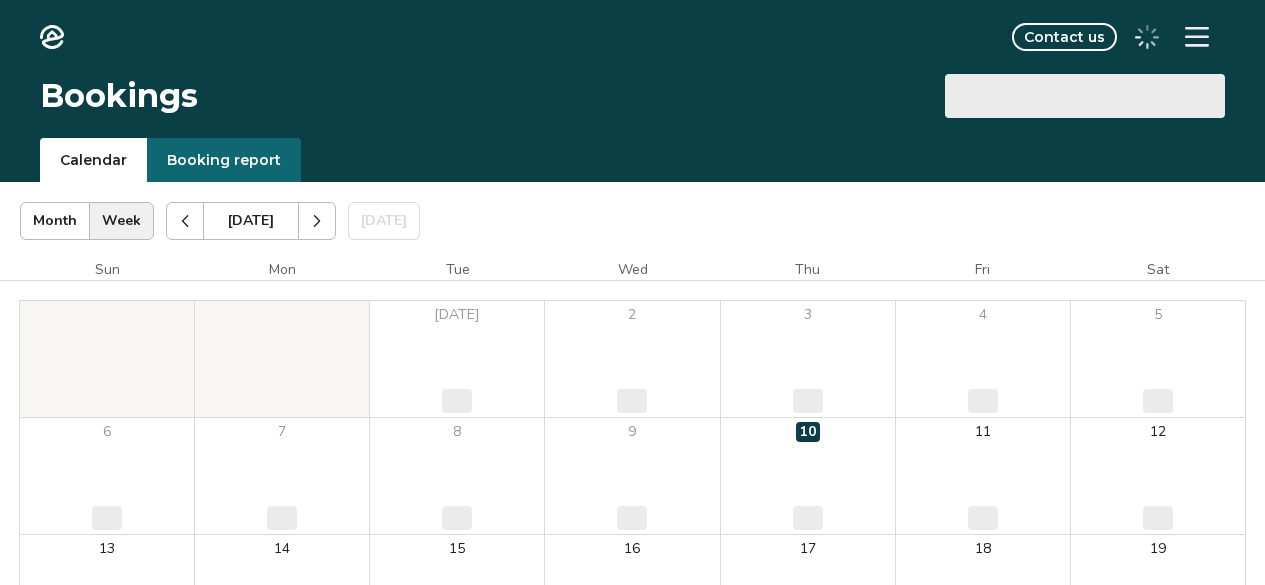 scroll, scrollTop: 0, scrollLeft: 0, axis: both 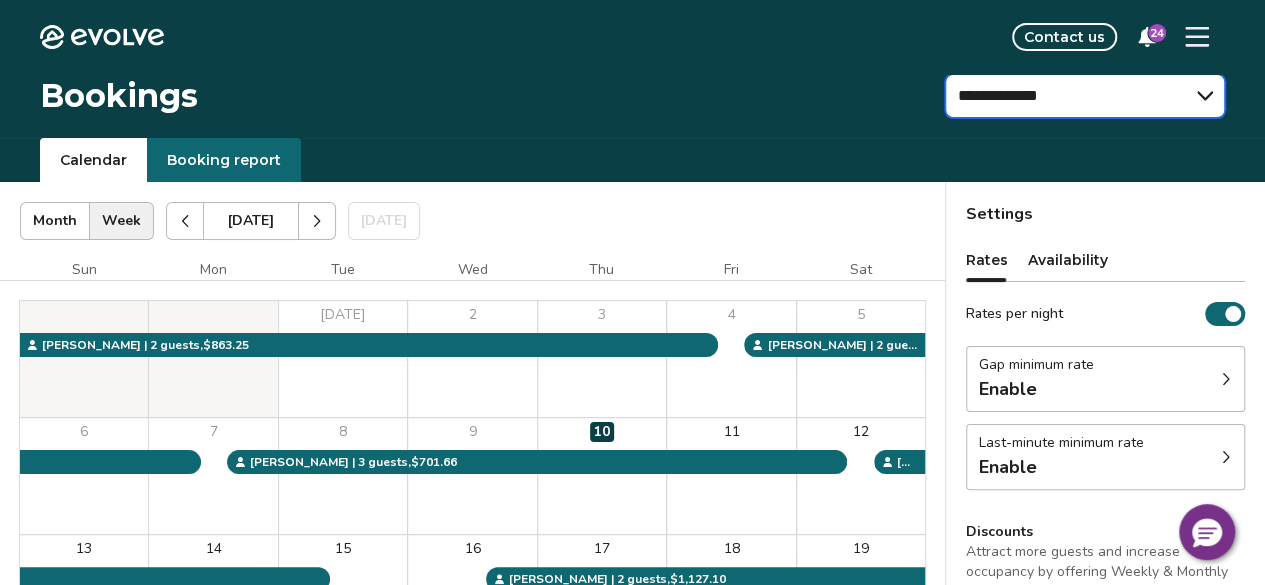 click on "**********" at bounding box center (1085, 96) 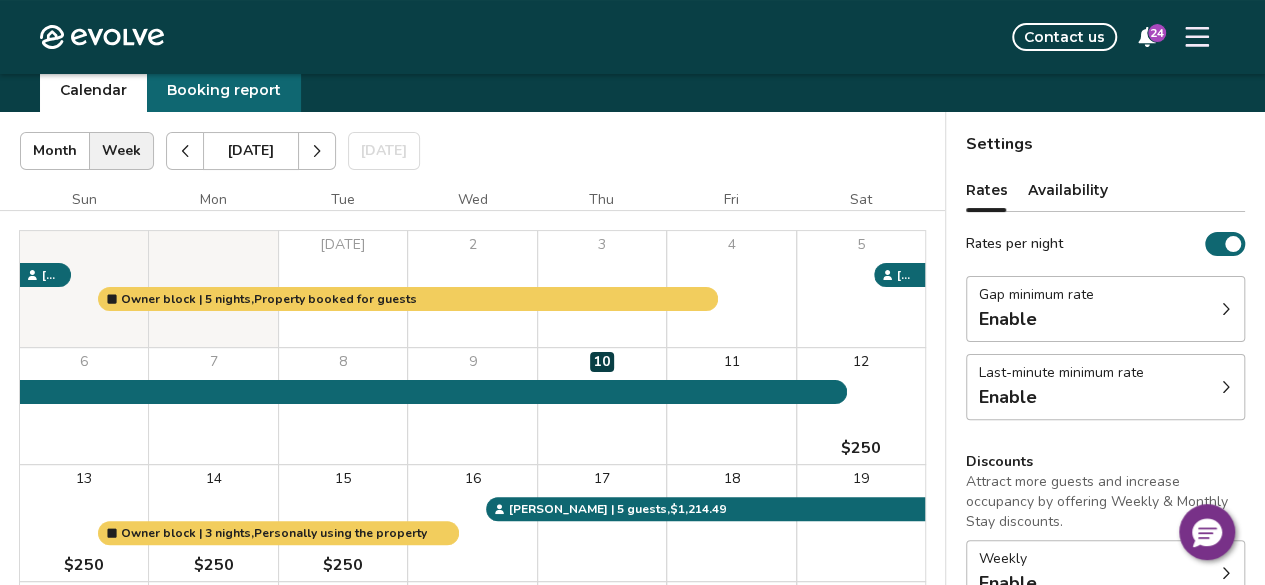 scroll, scrollTop: 100, scrollLeft: 0, axis: vertical 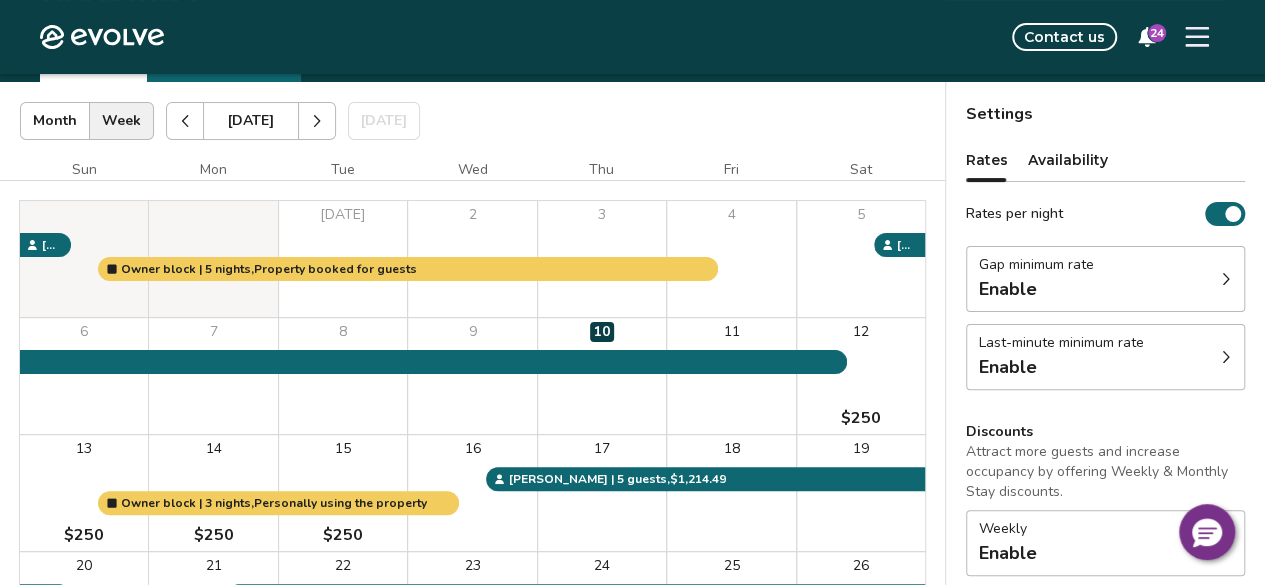 click on "Gap minimum rate Enable" at bounding box center (1105, 279) 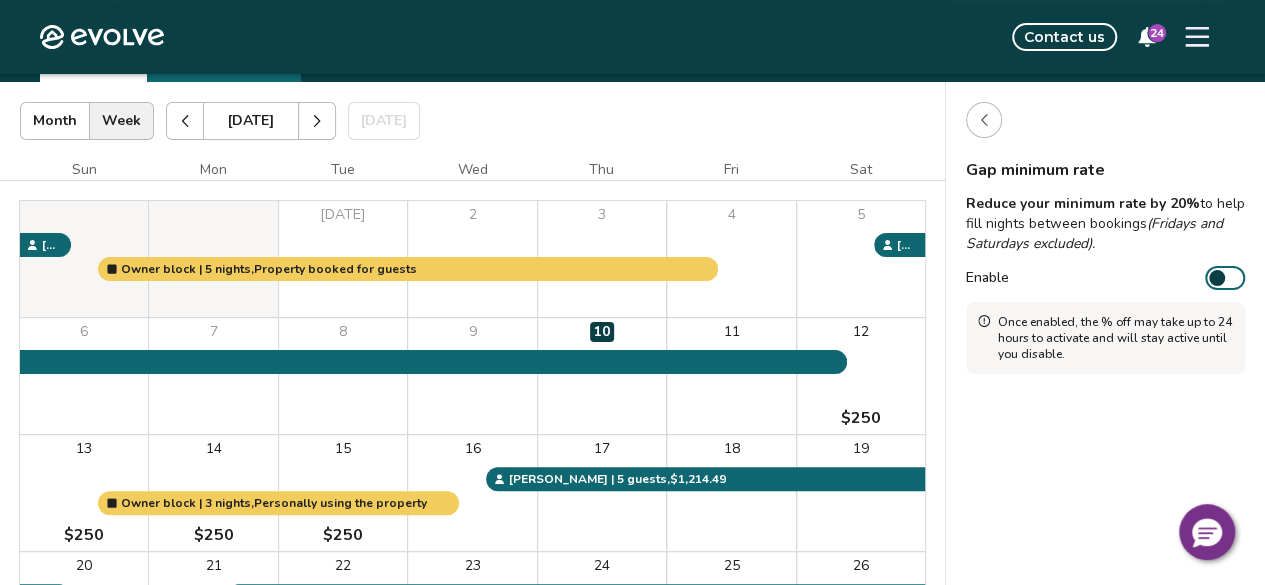 click at bounding box center [1217, 278] 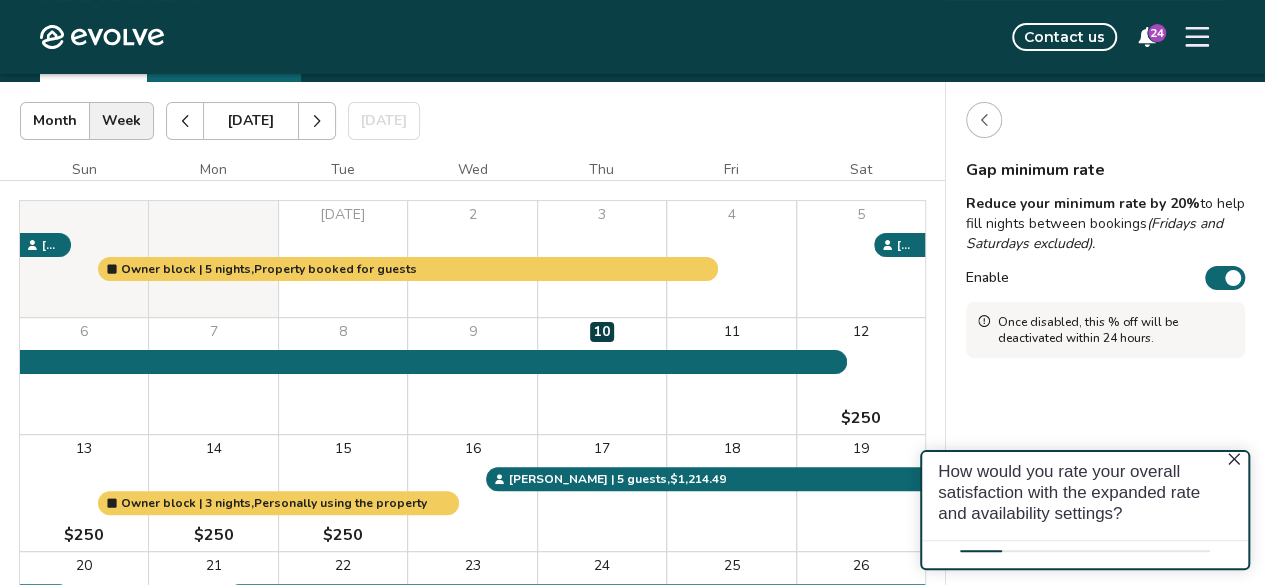 scroll, scrollTop: 0, scrollLeft: 0, axis: both 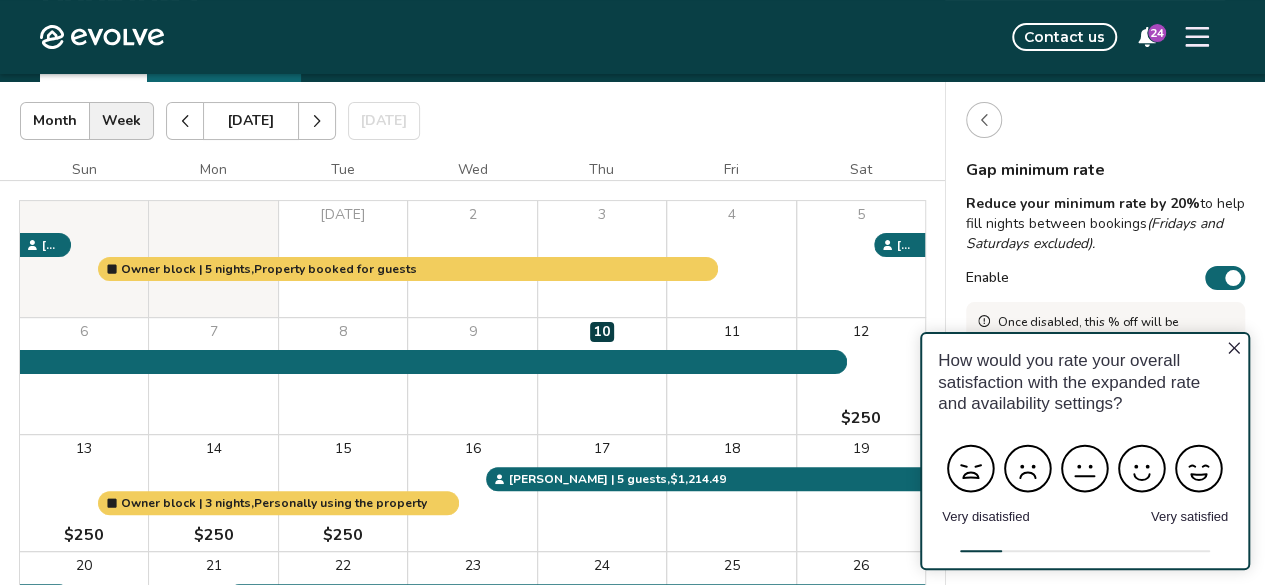 click 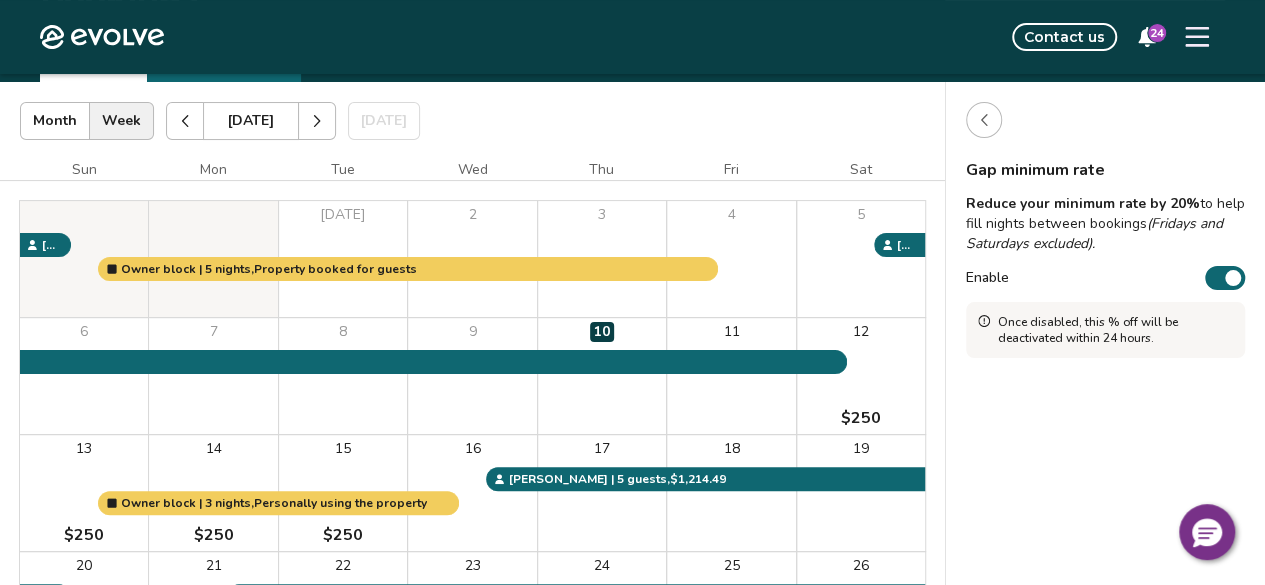 click on "Enable" at bounding box center [1225, 278] 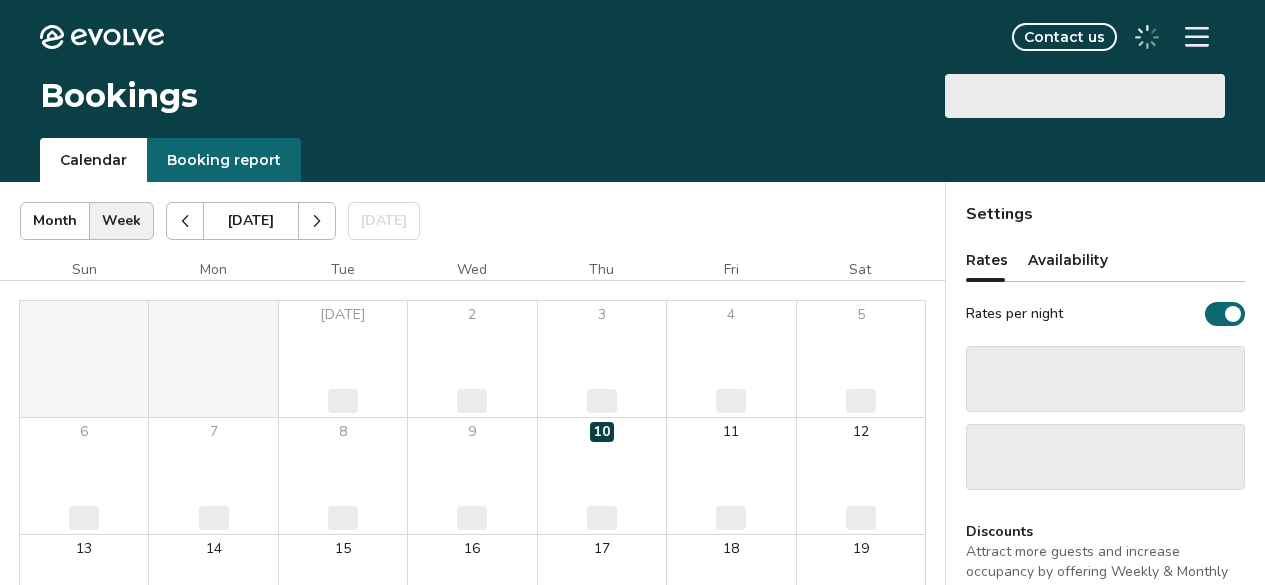 scroll, scrollTop: 97, scrollLeft: 0, axis: vertical 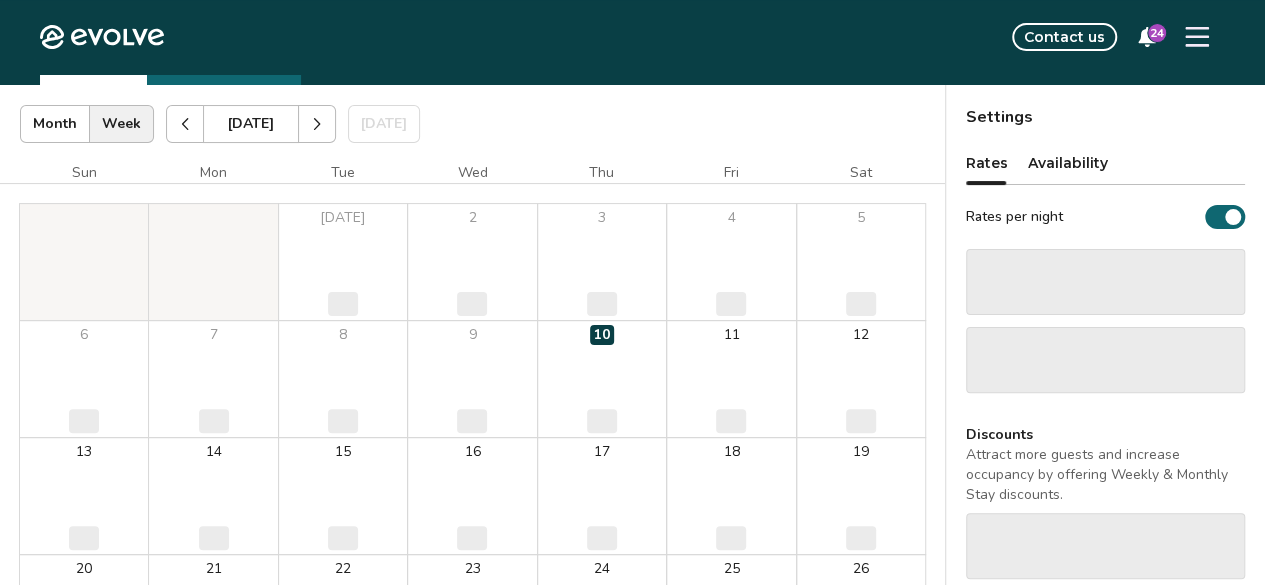 select on "**********" 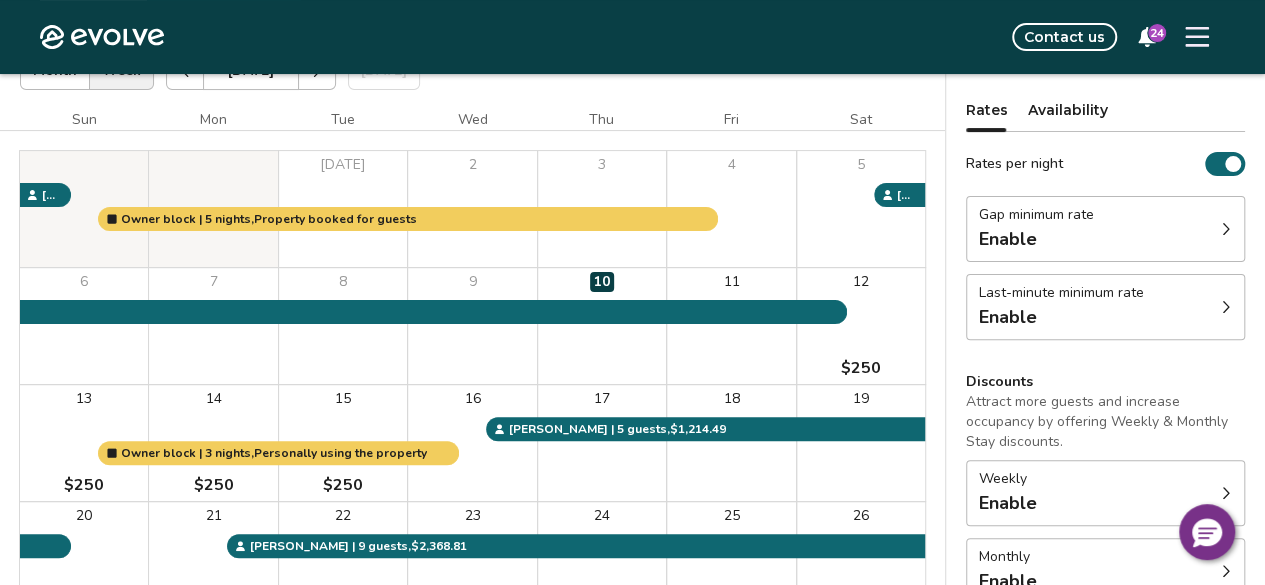 scroll, scrollTop: 148, scrollLeft: 0, axis: vertical 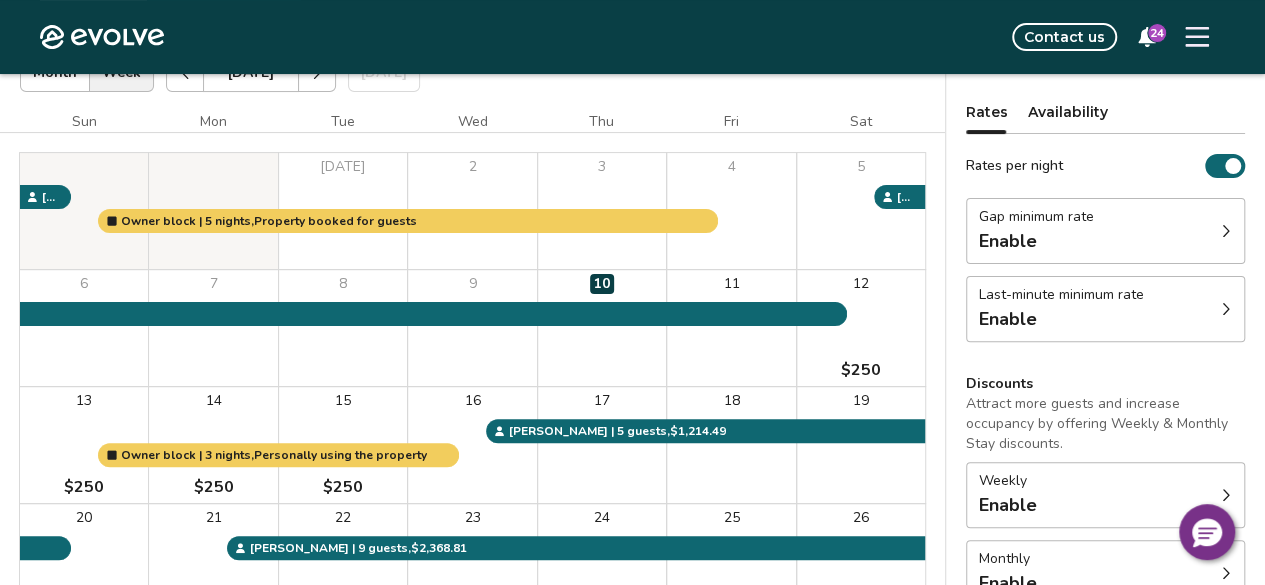 click on "Availability" at bounding box center (1068, 112) 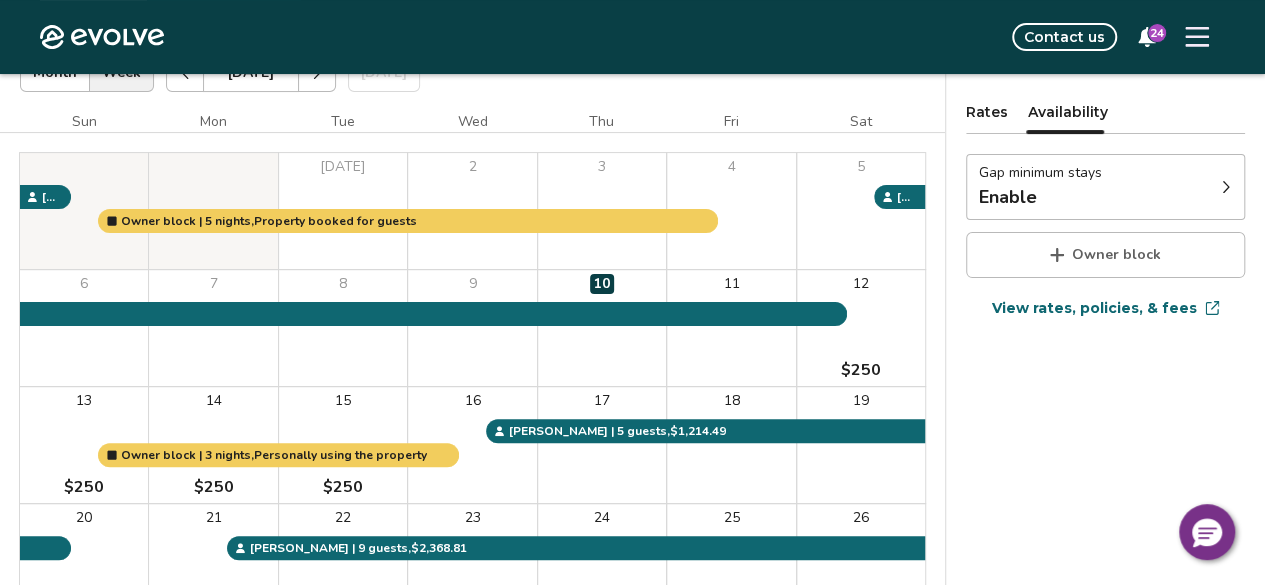 click on "Rates" at bounding box center (987, 112) 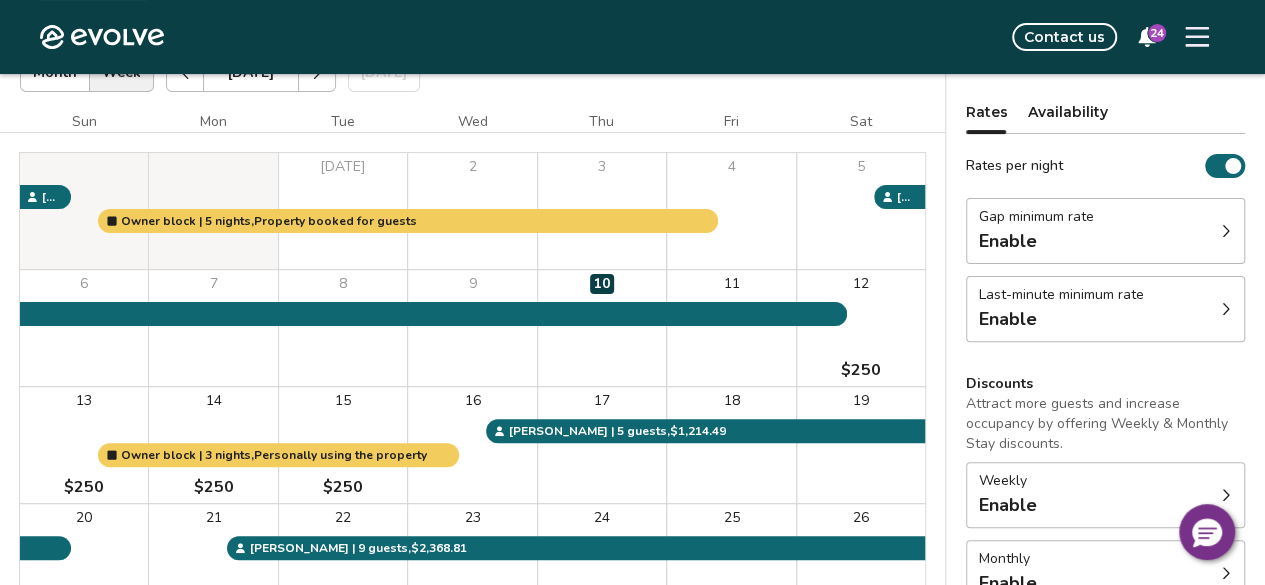 click on "Availability" at bounding box center [1068, 112] 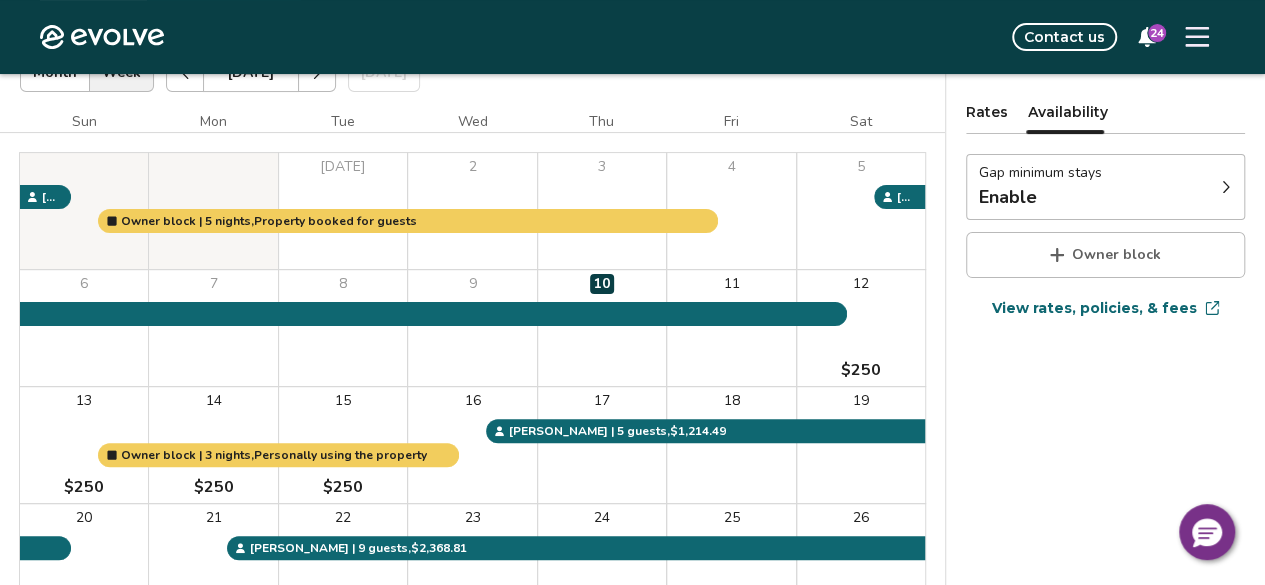 click on "Gap minimum stays Enable" at bounding box center (1105, 187) 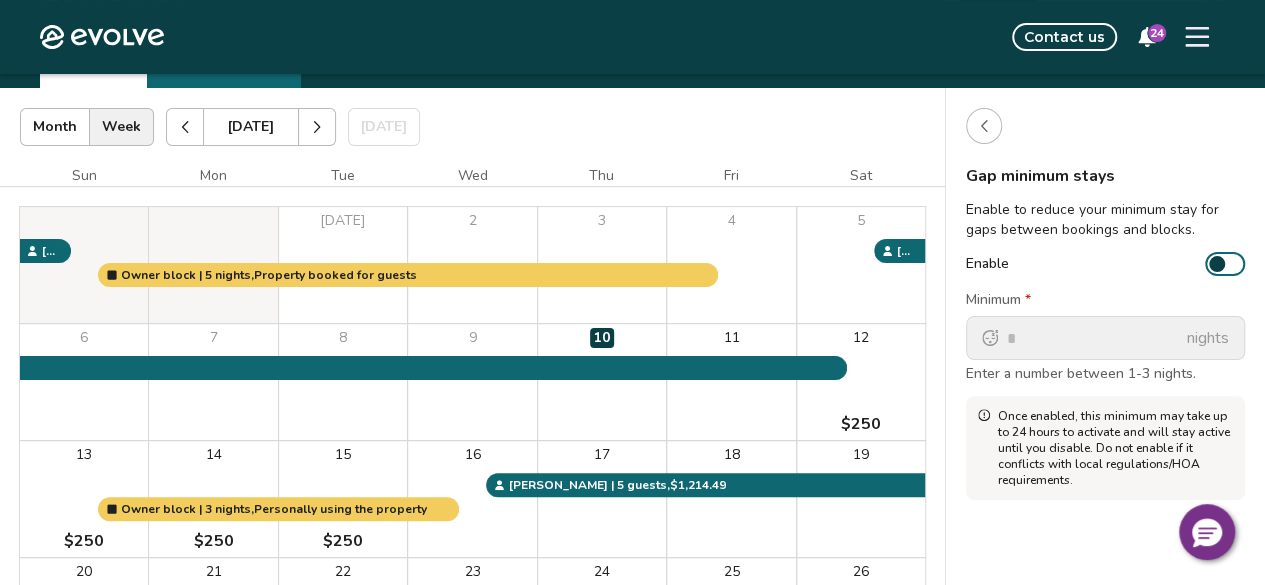 scroll, scrollTop: 0, scrollLeft: 0, axis: both 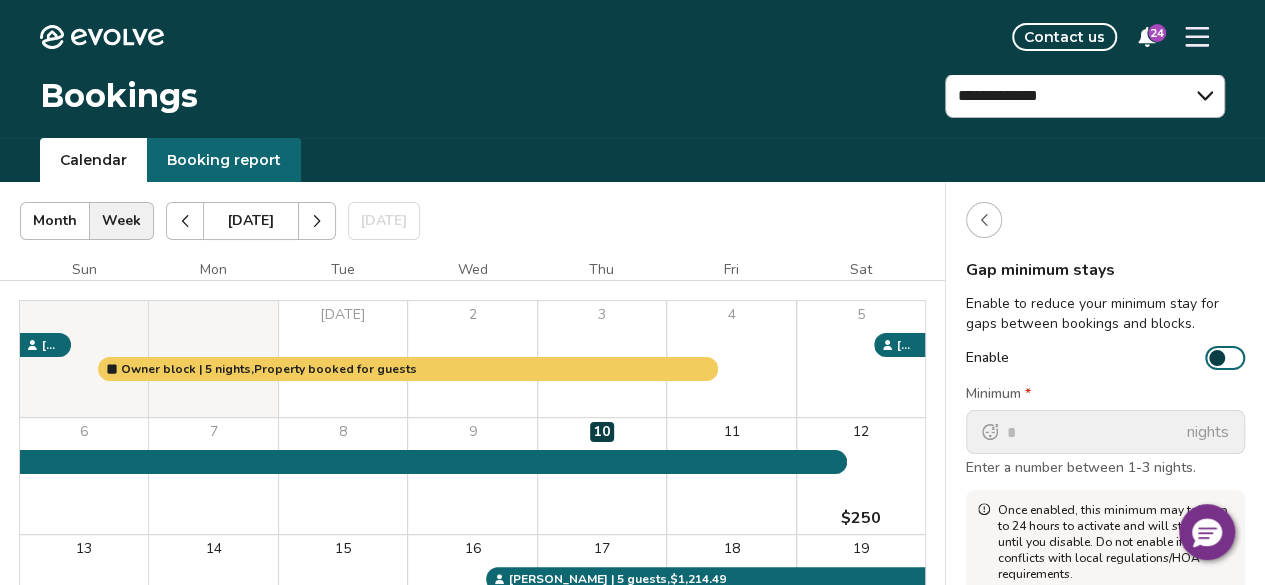 click at bounding box center [984, 220] 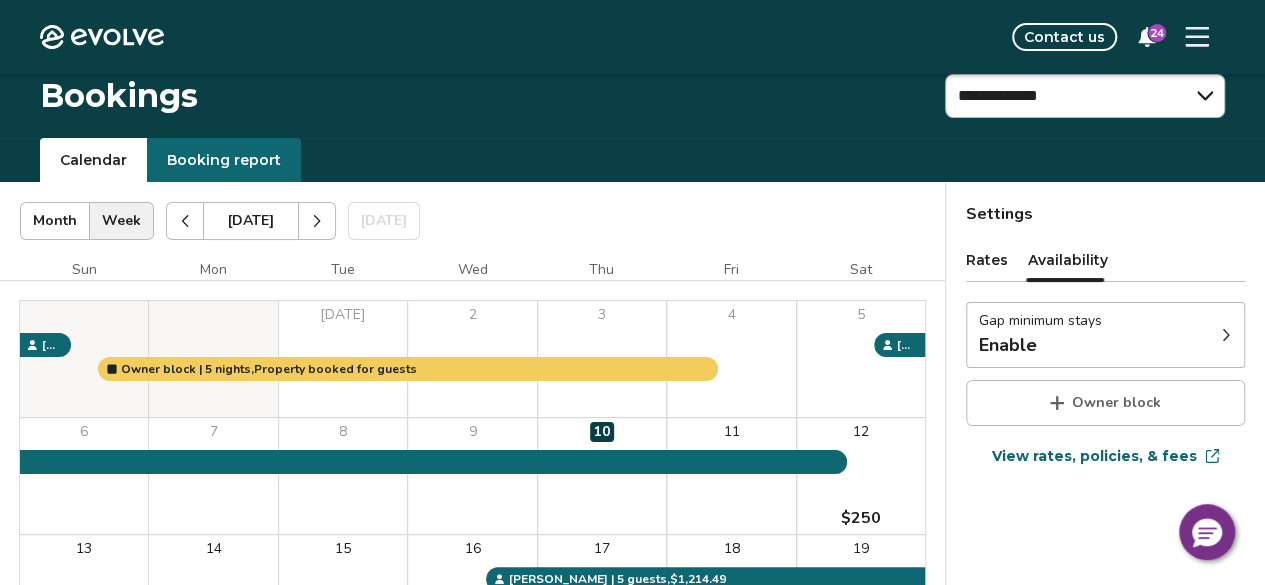 scroll, scrollTop: 100, scrollLeft: 0, axis: vertical 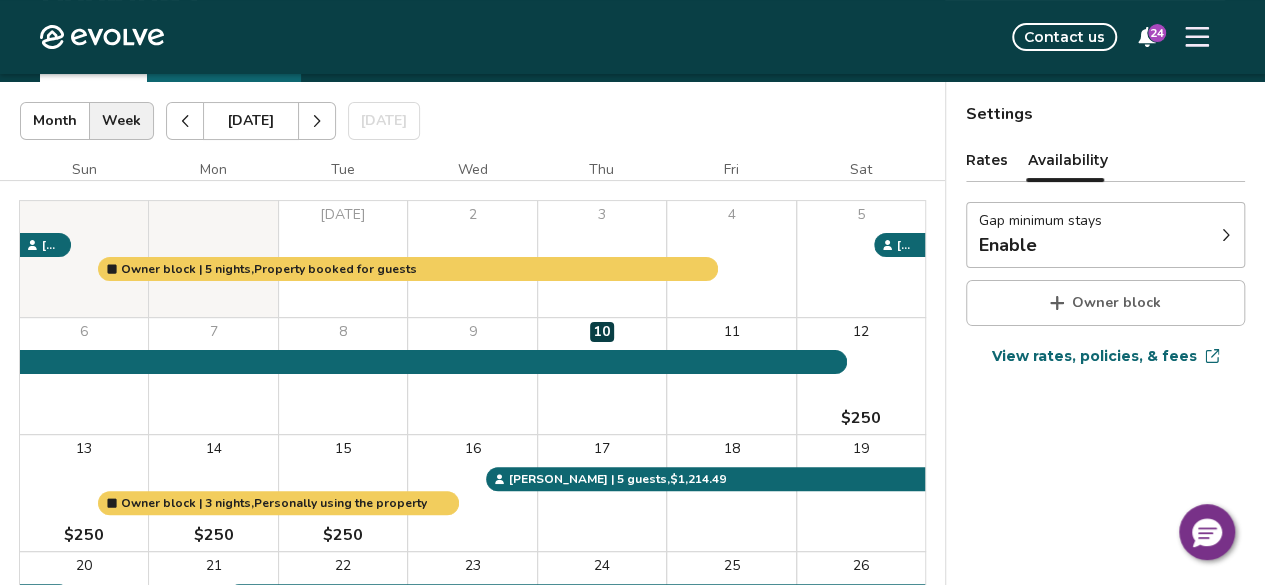 click on "Rates" at bounding box center [987, 160] 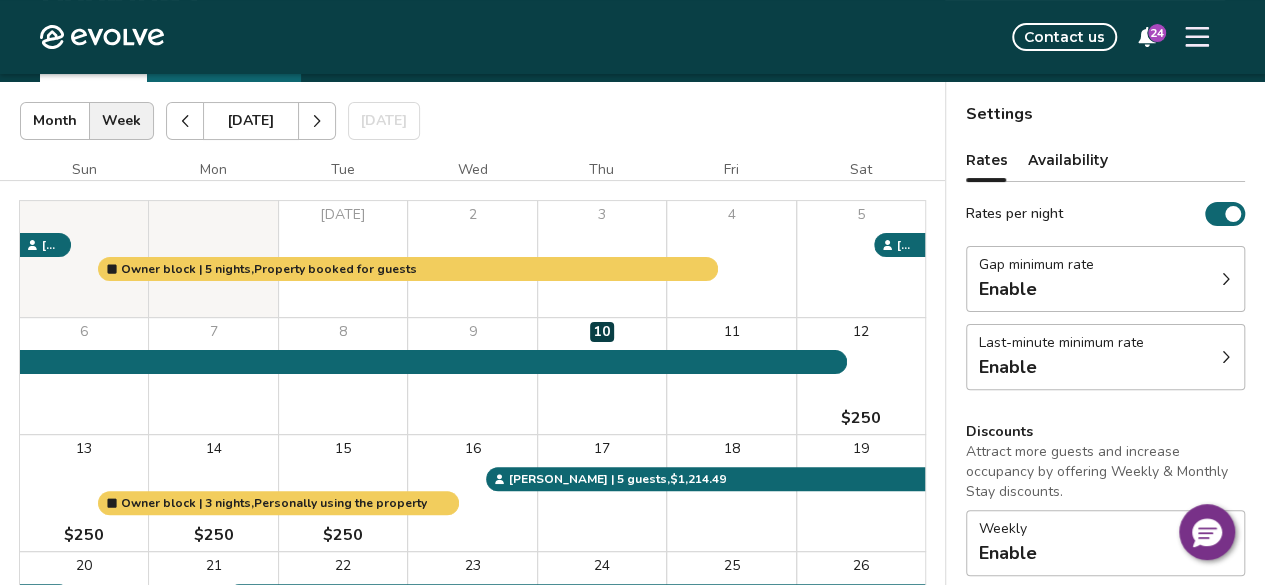 click on "Availability" at bounding box center [1068, 160] 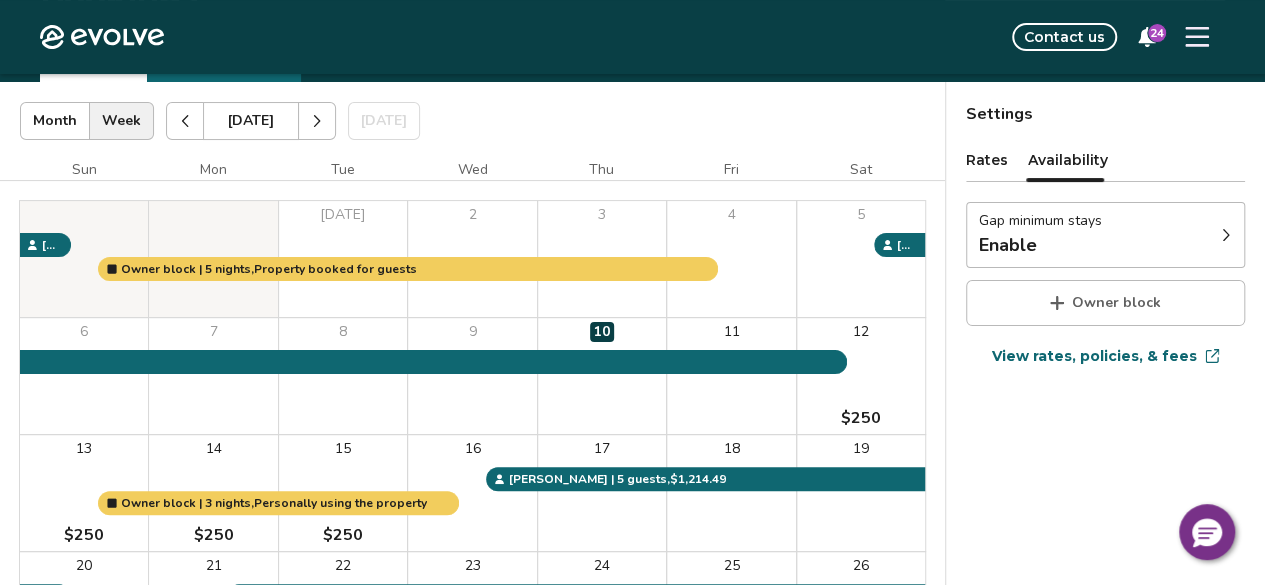 click on "Rates" at bounding box center (987, 160) 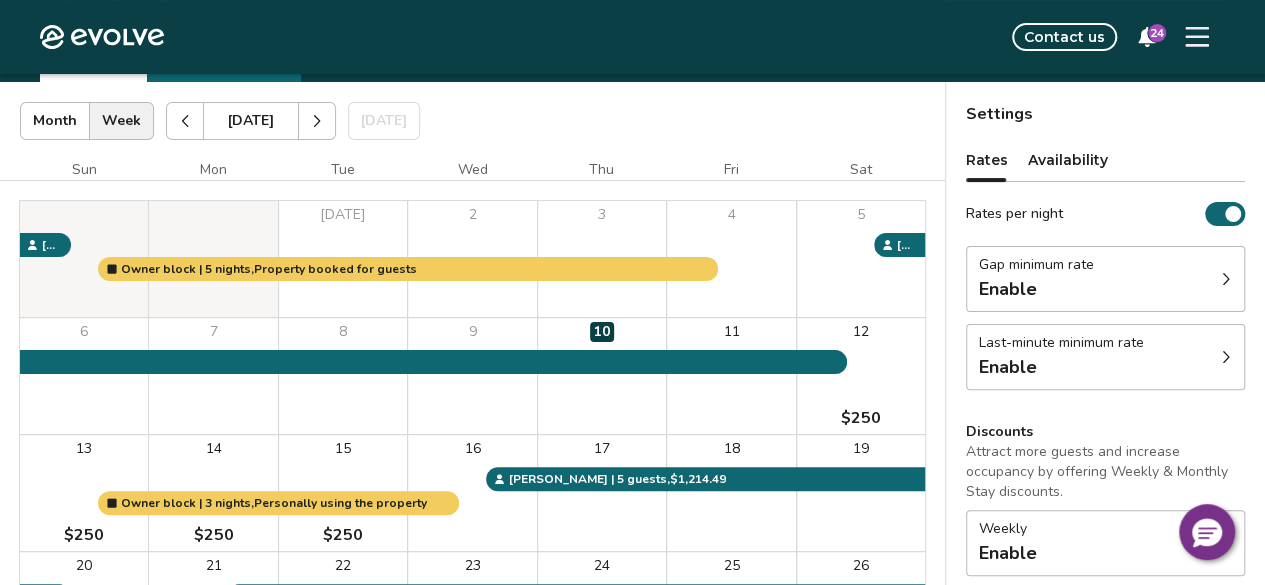 click on "Availability" at bounding box center [1068, 160] 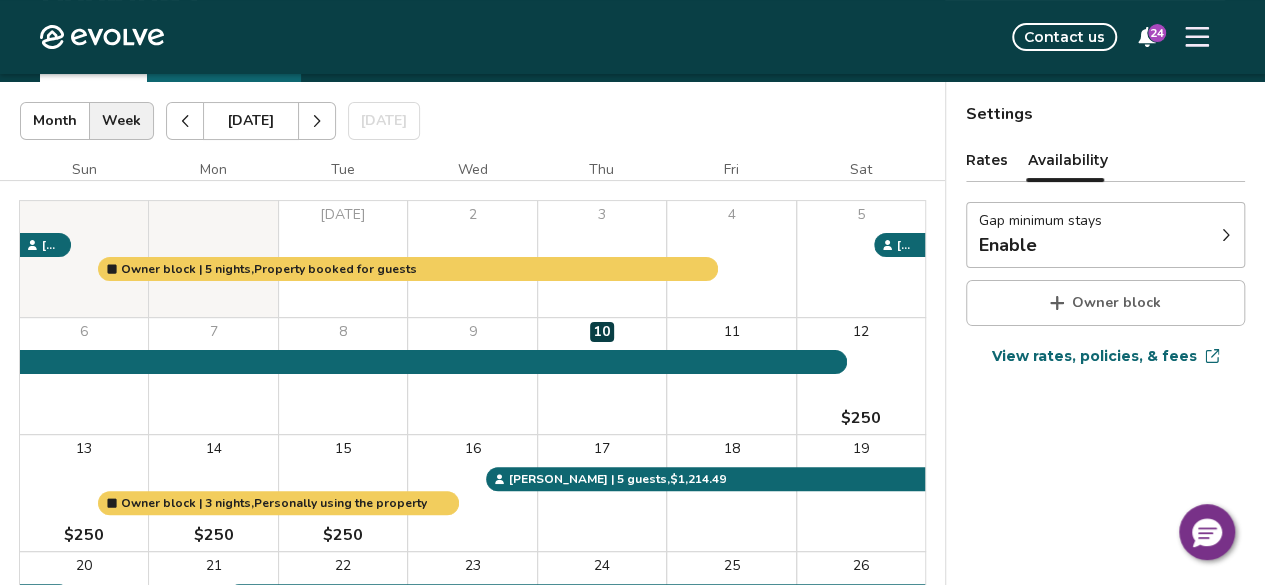 click on "Rates" at bounding box center (987, 160) 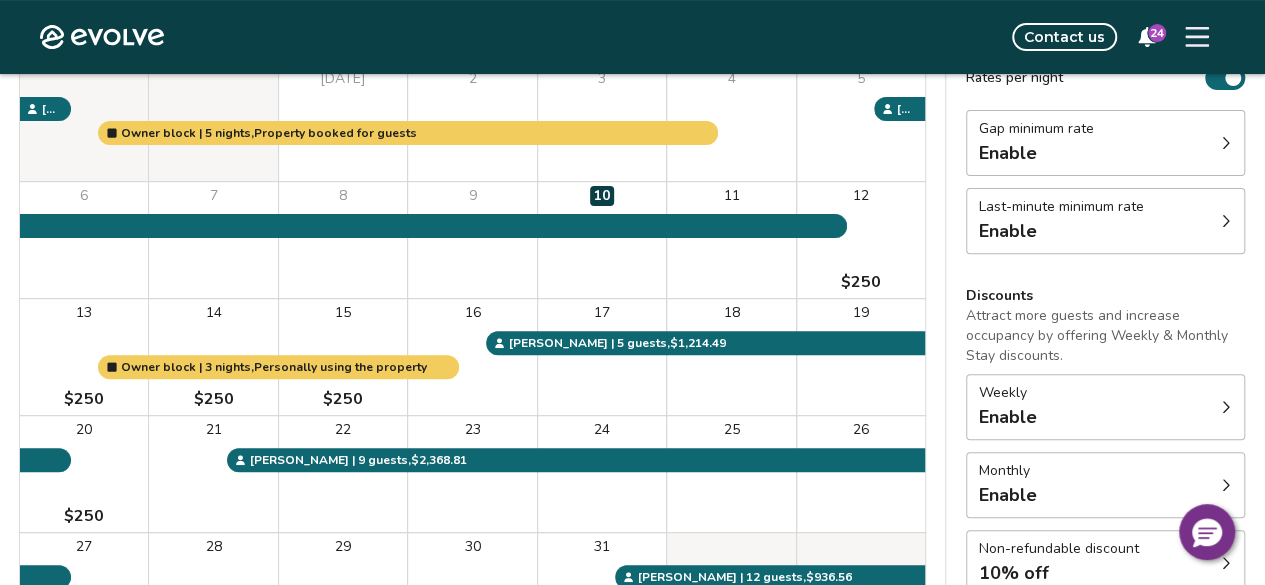 scroll, scrollTop: 0, scrollLeft: 0, axis: both 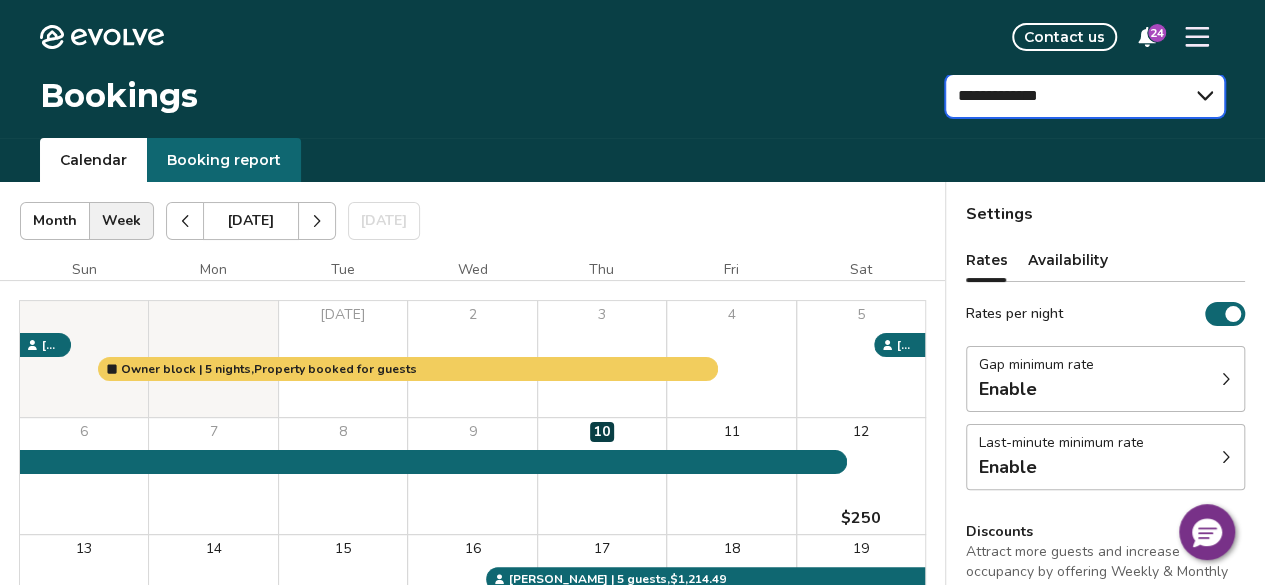 click on "**********" at bounding box center [1085, 96] 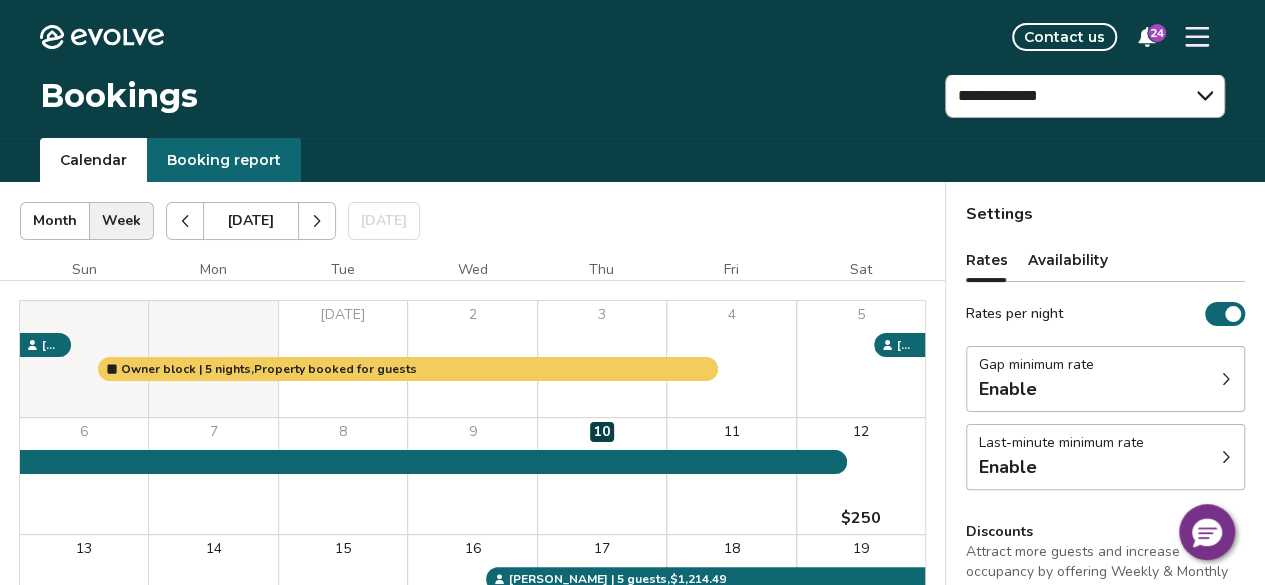 click on "[DATE]  | Views Month Week [DATE] [DATE] Settings" at bounding box center [472, 221] 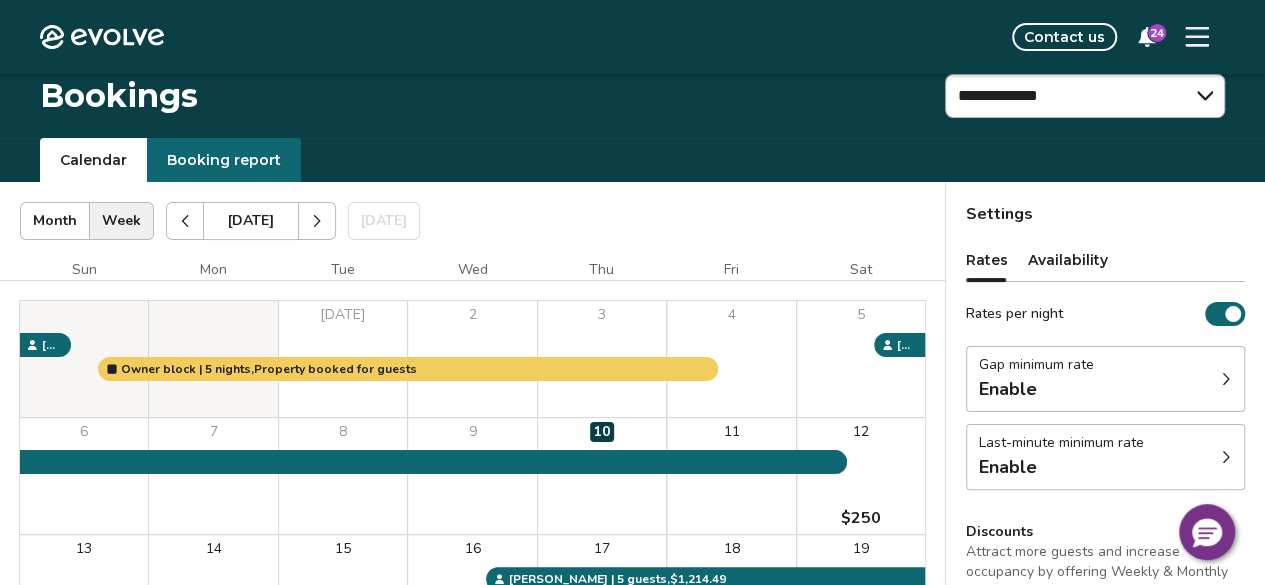 scroll, scrollTop: 200, scrollLeft: 0, axis: vertical 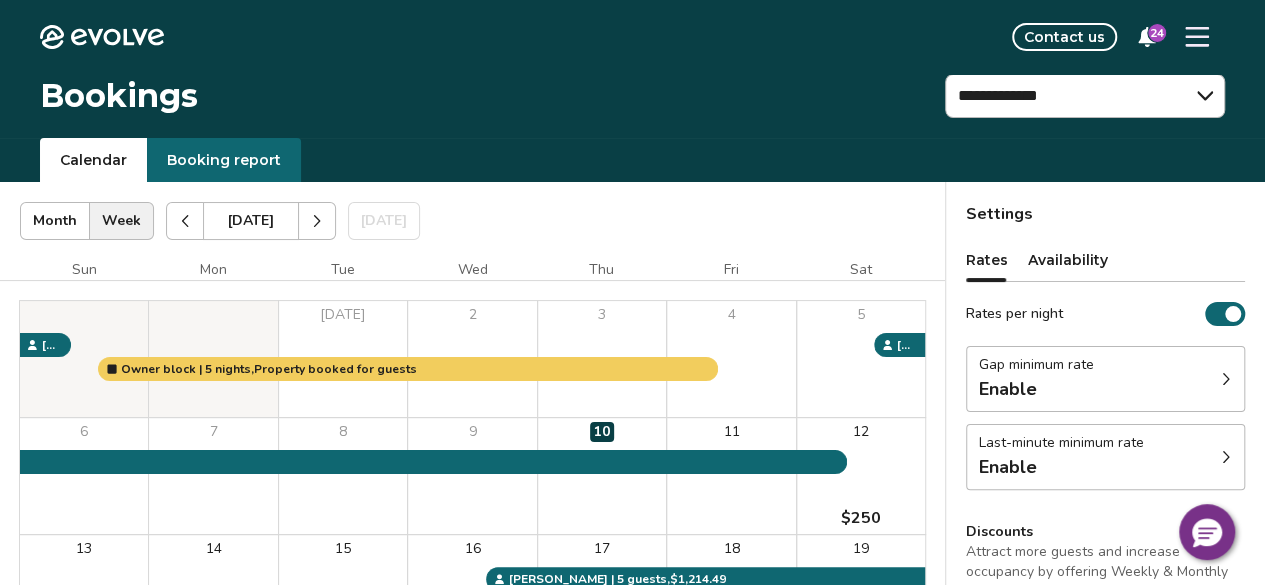 click 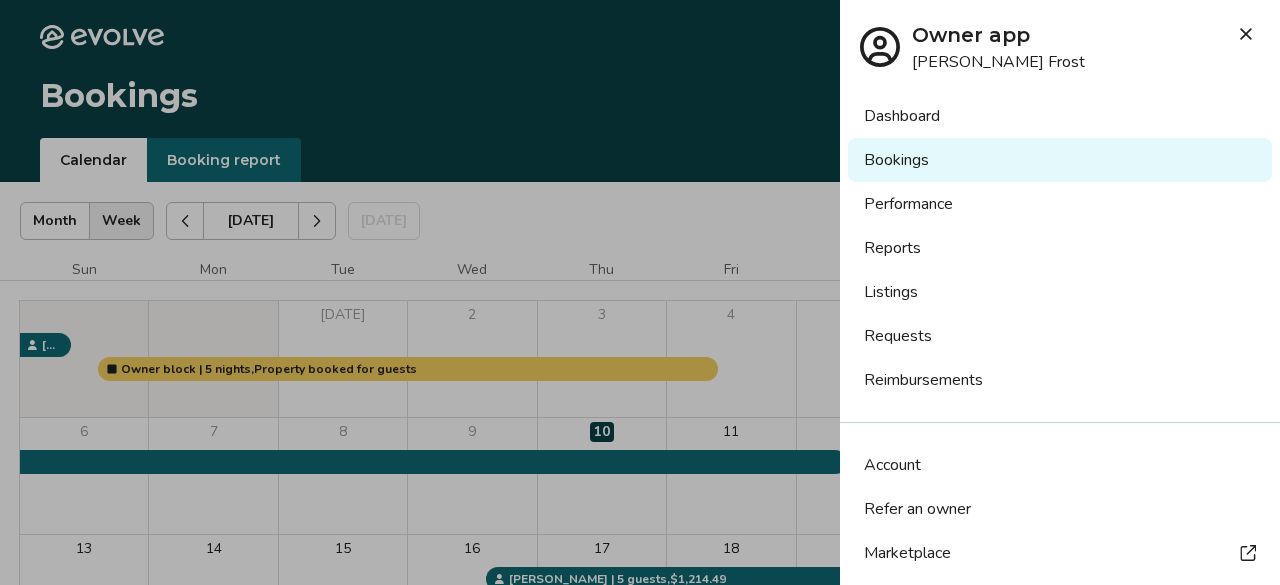 drag, startPoint x: 780, startPoint y: 95, endPoint x: 750, endPoint y: 16, distance: 84.50444 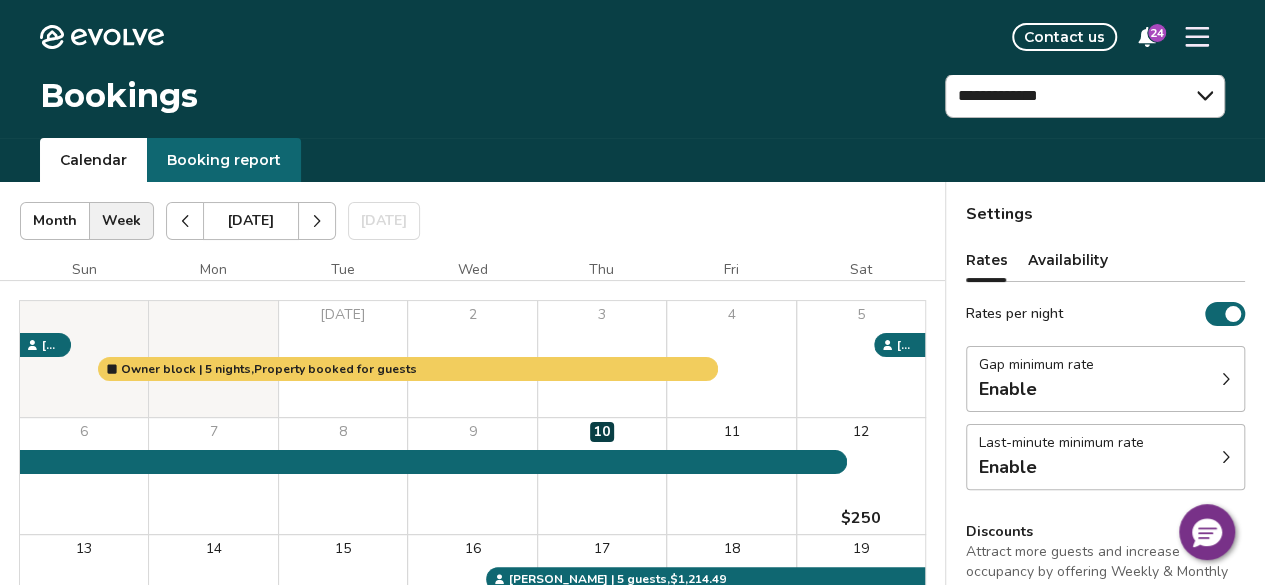 click on "**********" at bounding box center [632, 106] 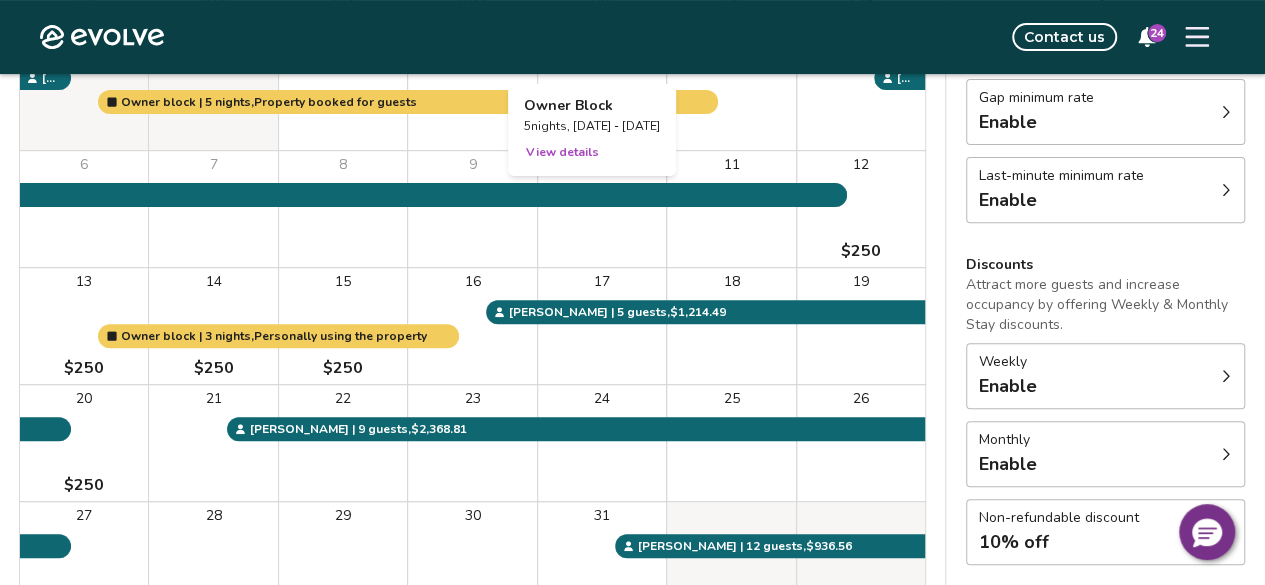 scroll, scrollTop: 300, scrollLeft: 0, axis: vertical 